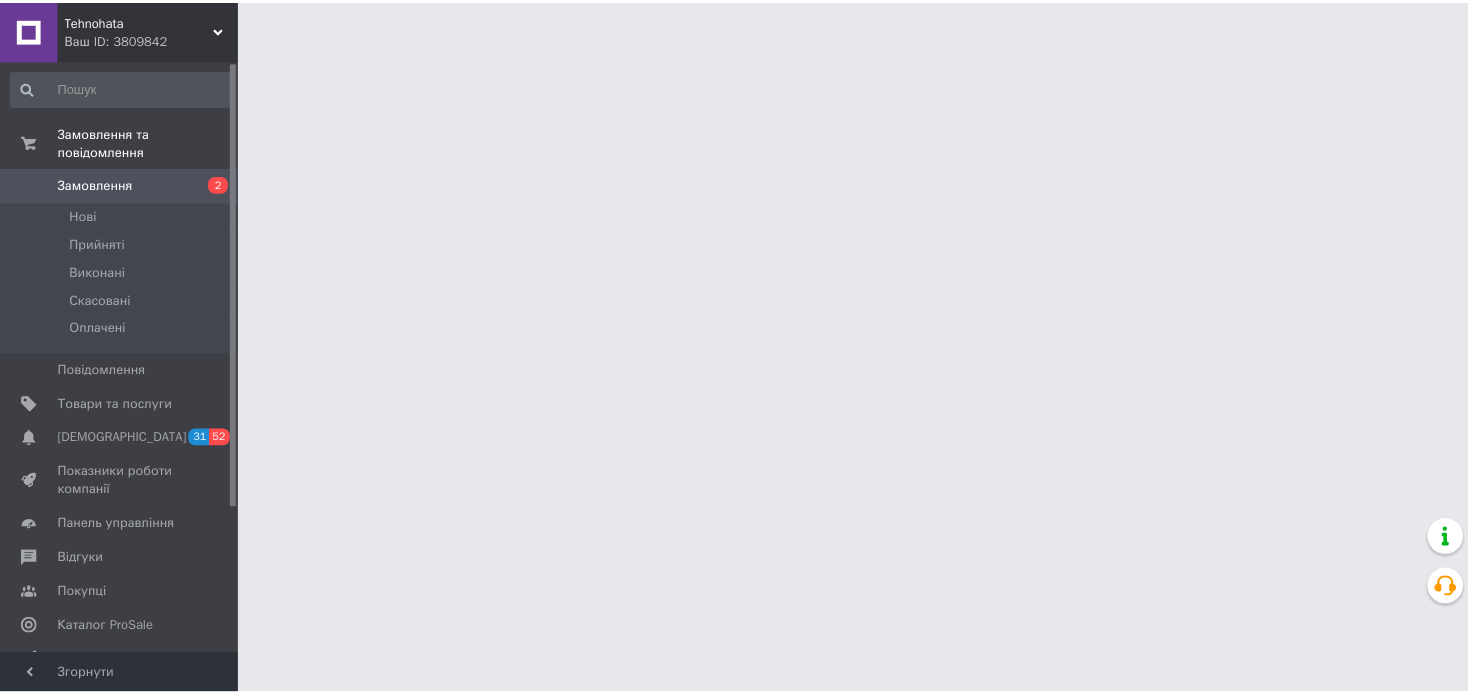 scroll, scrollTop: 0, scrollLeft: 0, axis: both 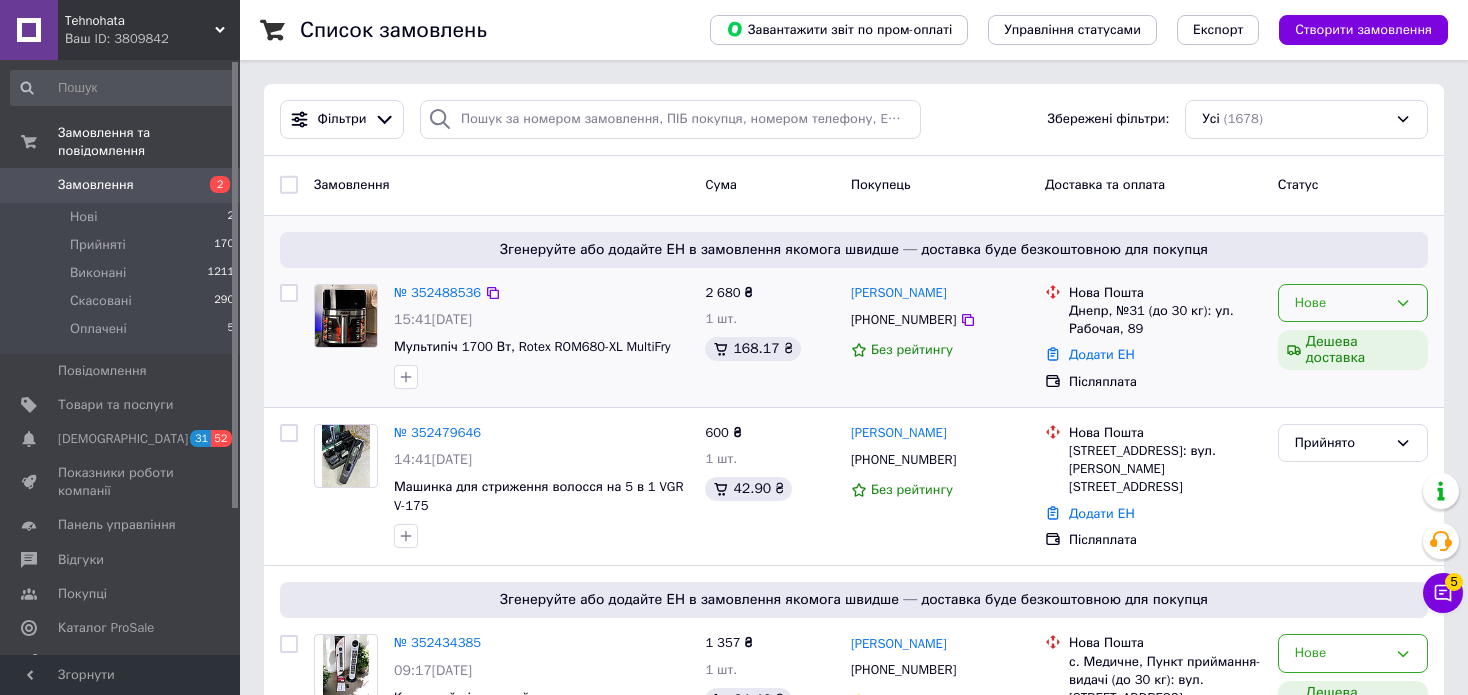 click on "Нове" at bounding box center [1341, 303] 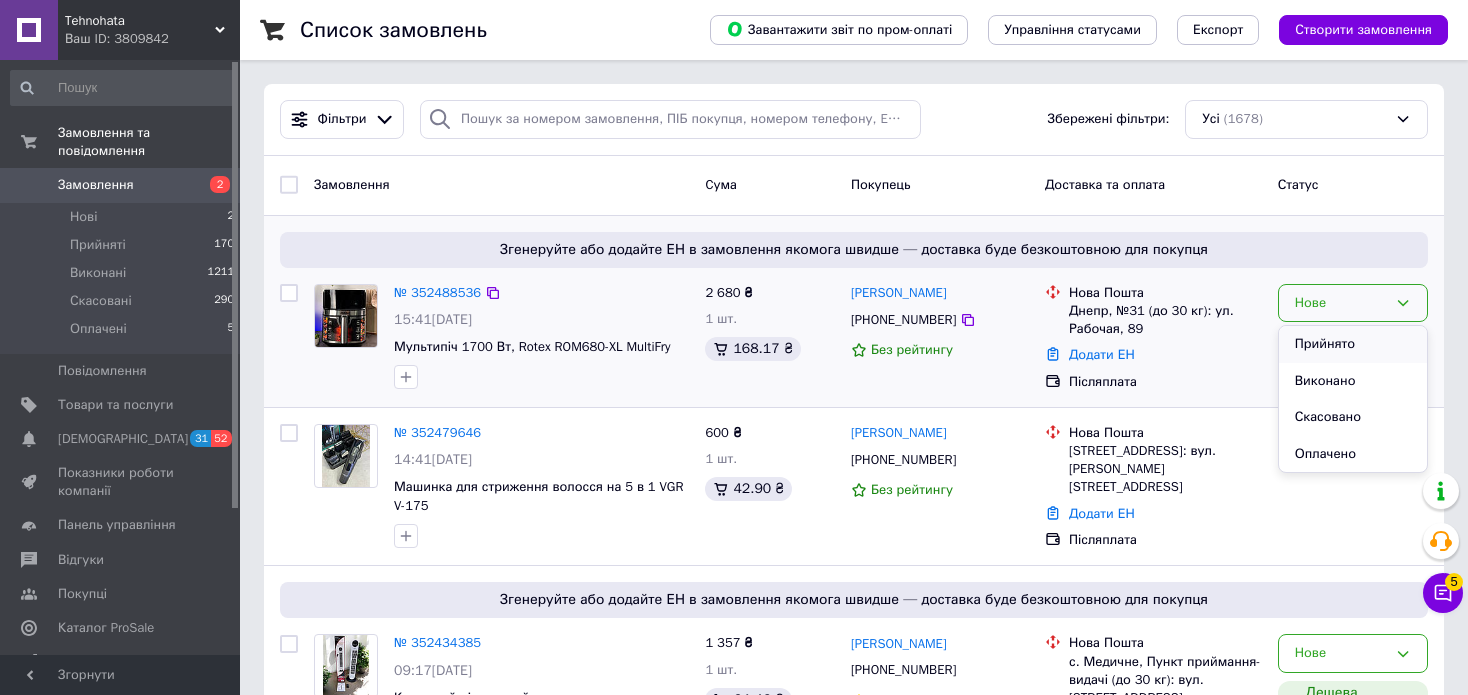 click on "Прийнято" at bounding box center [1353, 344] 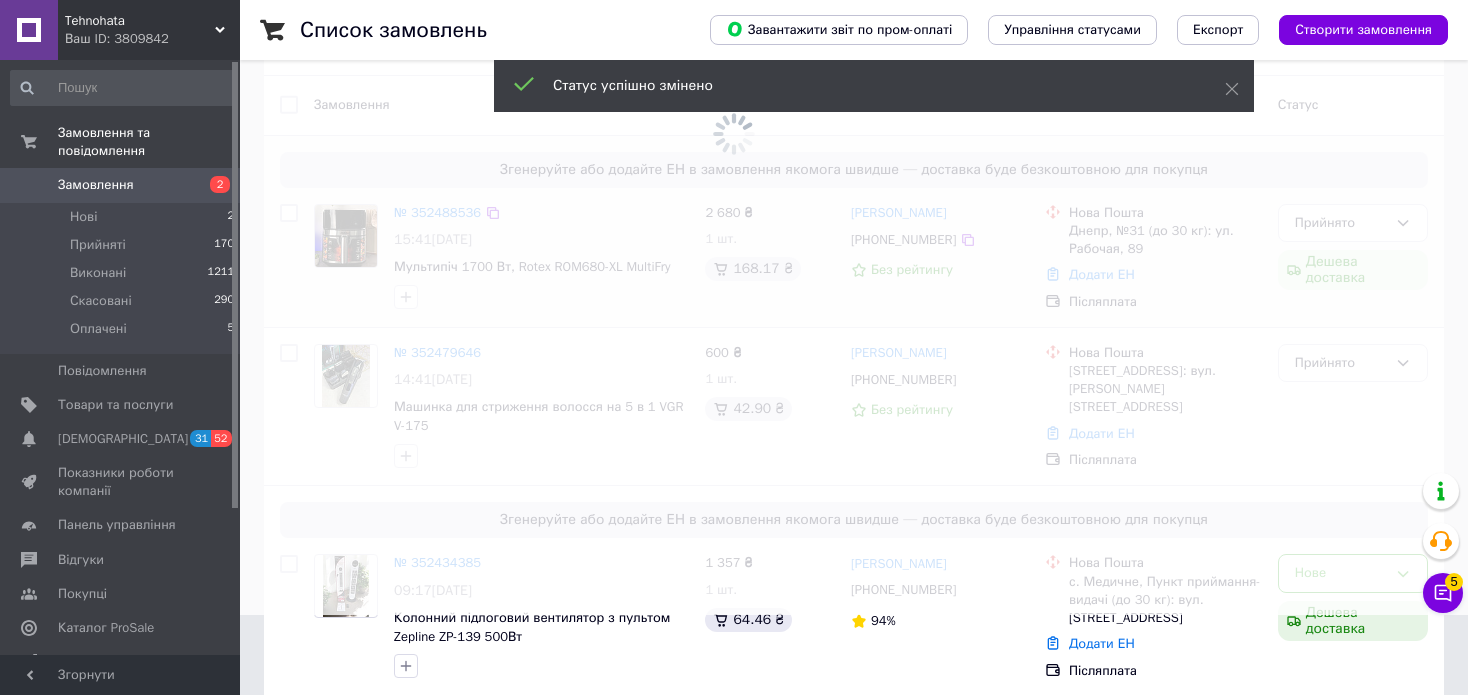 scroll, scrollTop: 100, scrollLeft: 0, axis: vertical 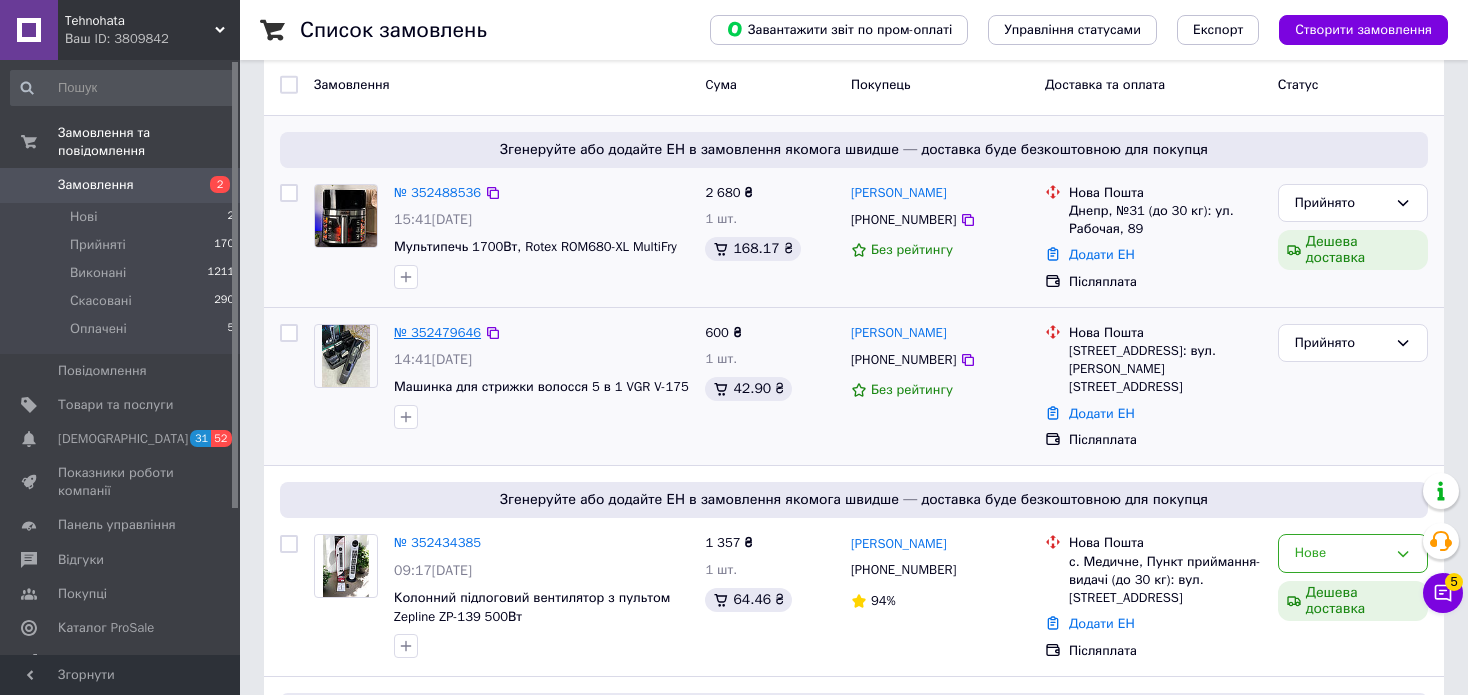 click on "№ 352479646" at bounding box center [437, 332] 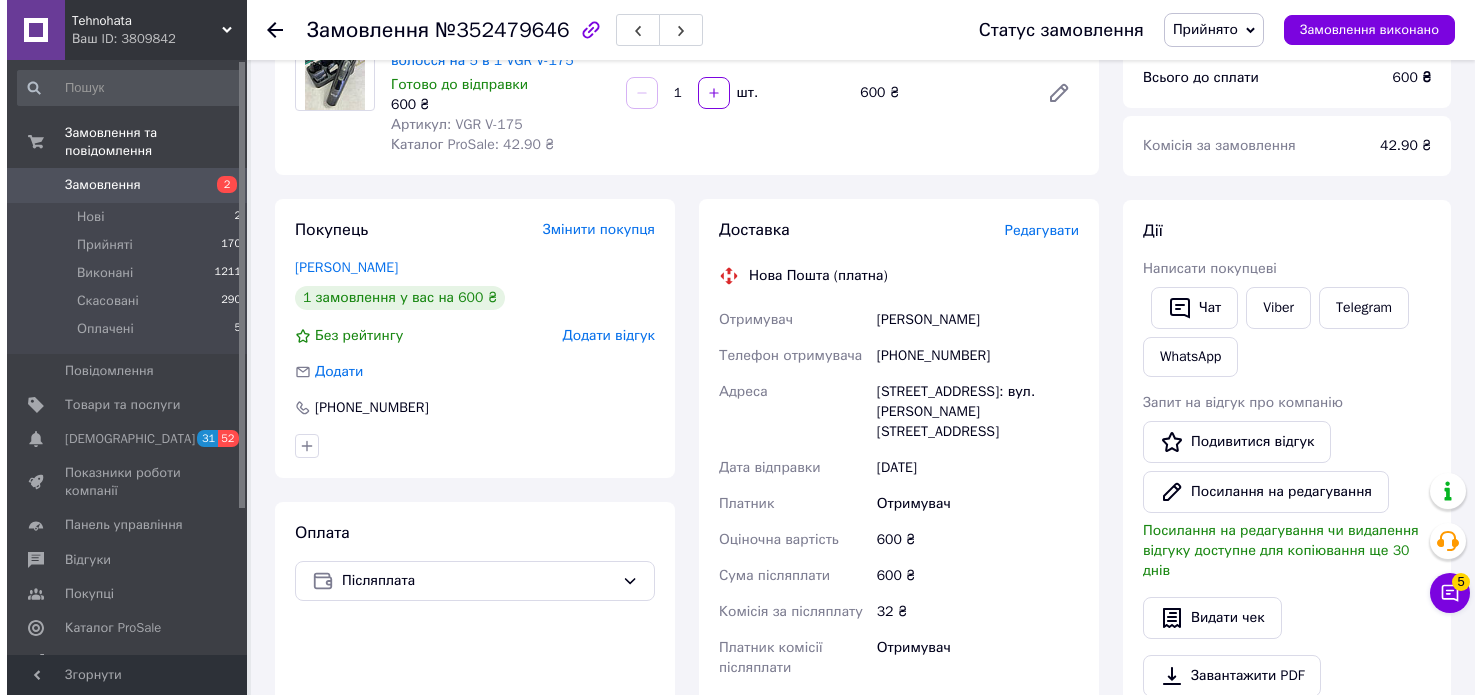 scroll, scrollTop: 300, scrollLeft: 0, axis: vertical 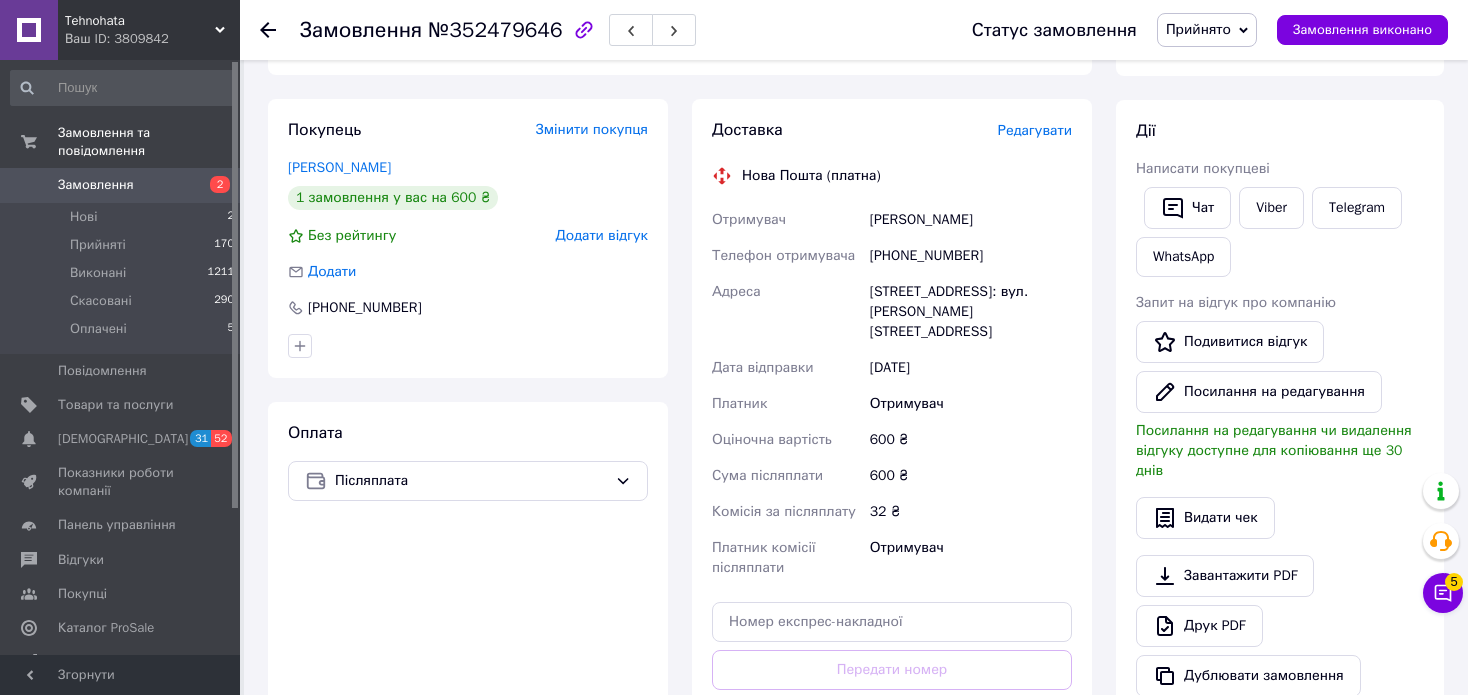 click on "Редагувати" at bounding box center (1035, 130) 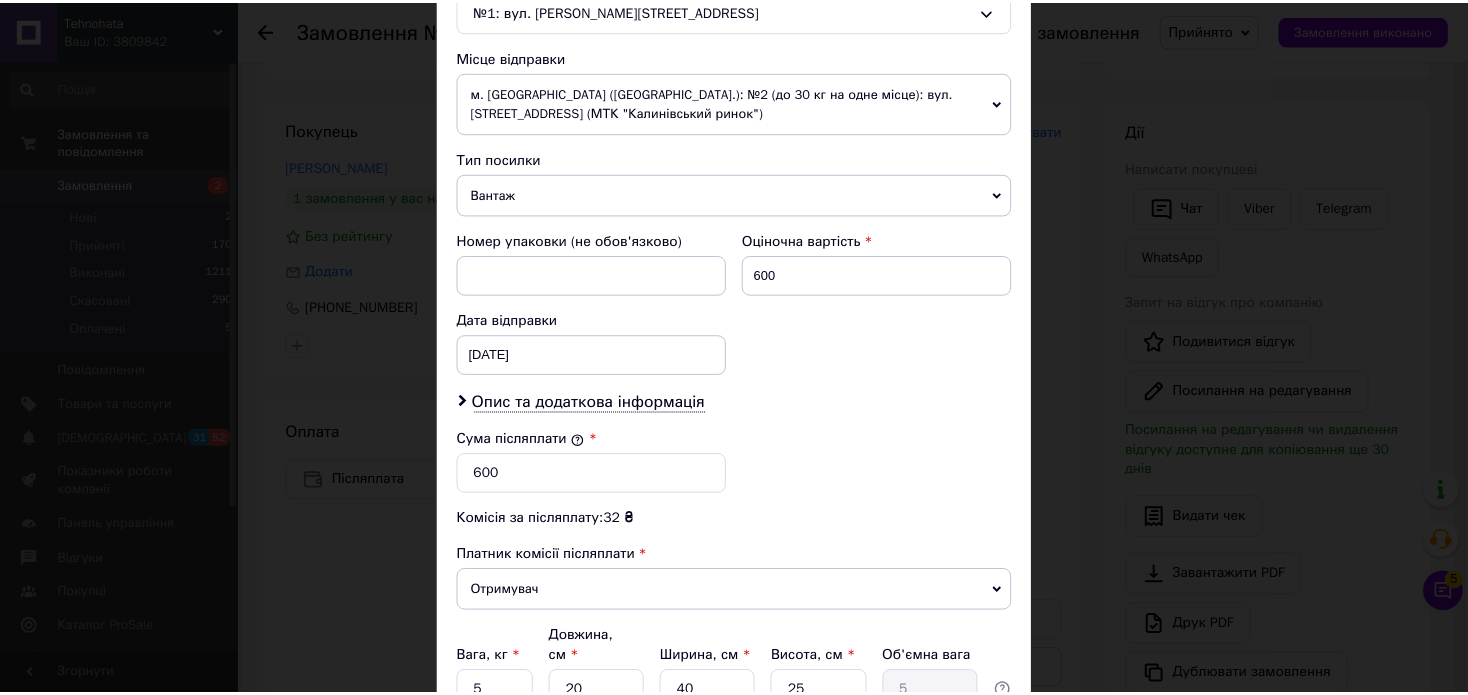 scroll, scrollTop: 844, scrollLeft: 0, axis: vertical 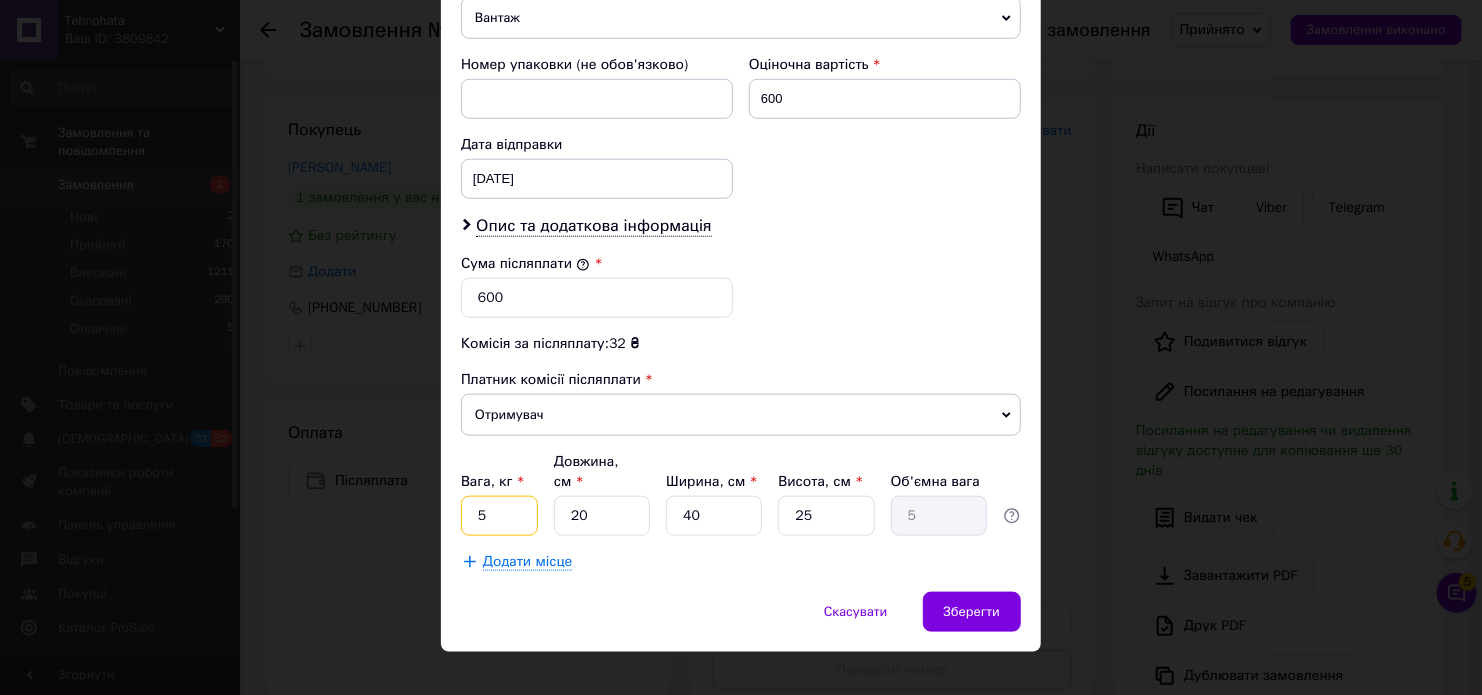 click on "5" at bounding box center [499, 516] 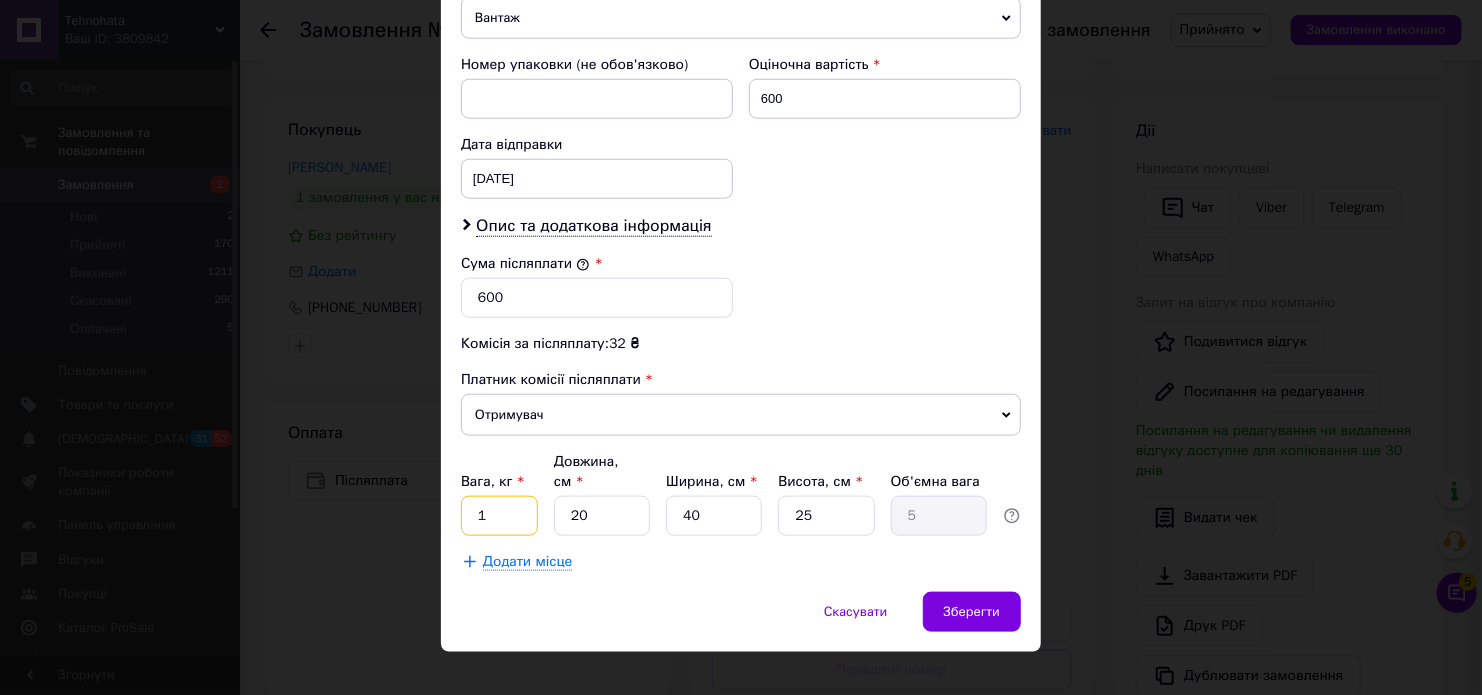 type on "1" 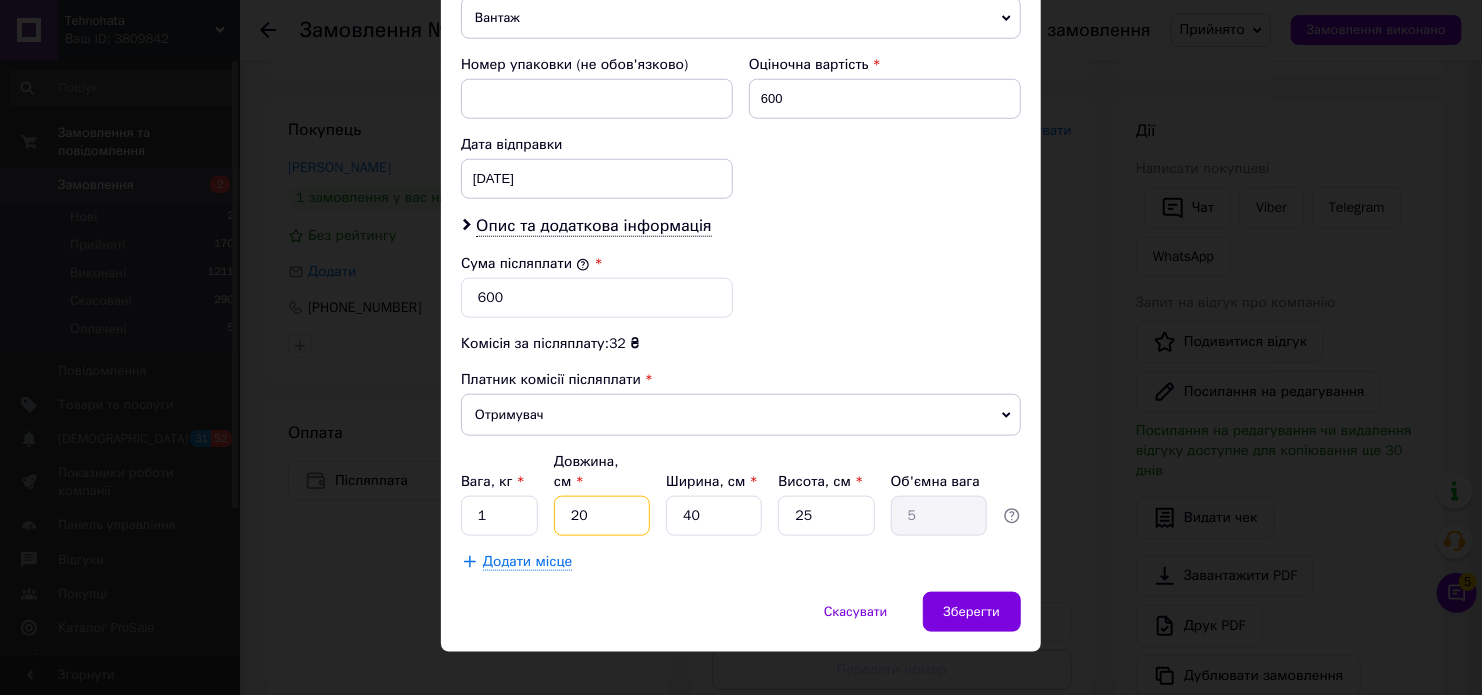 type on "1" 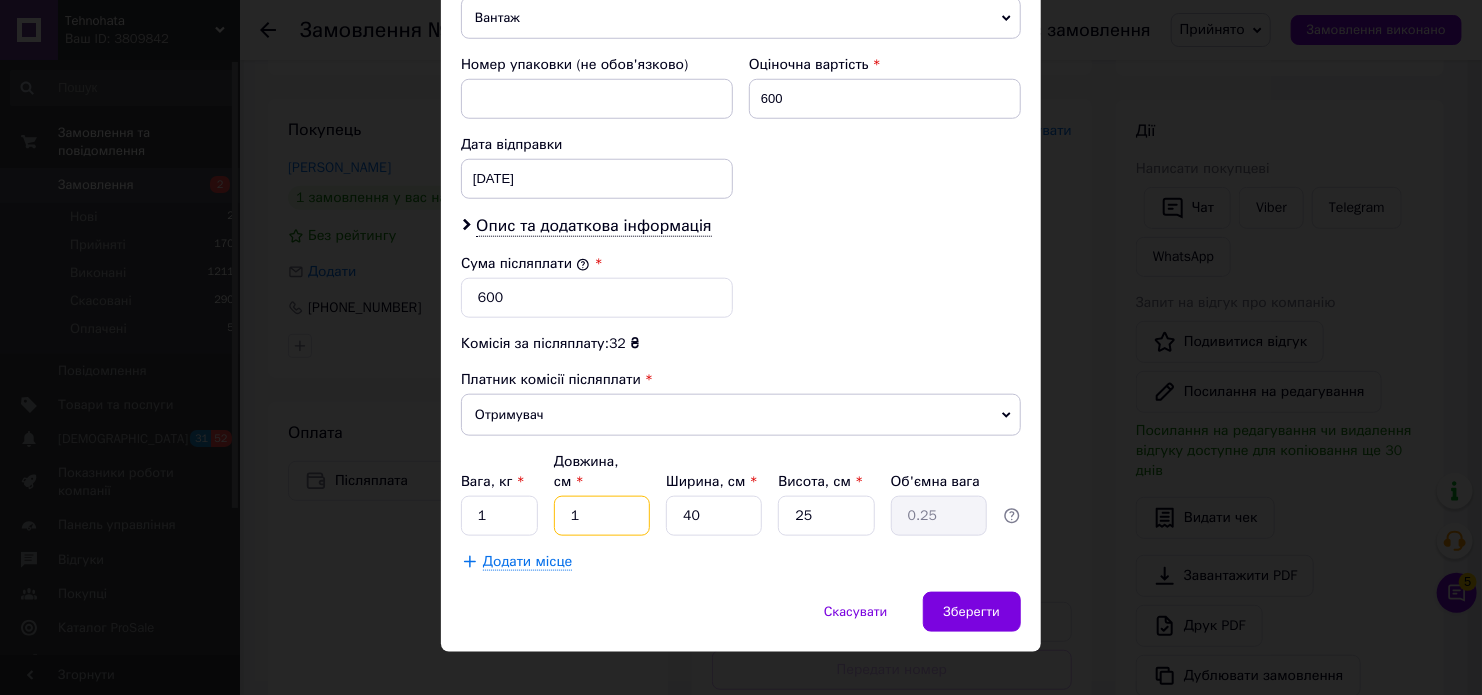 type on "10" 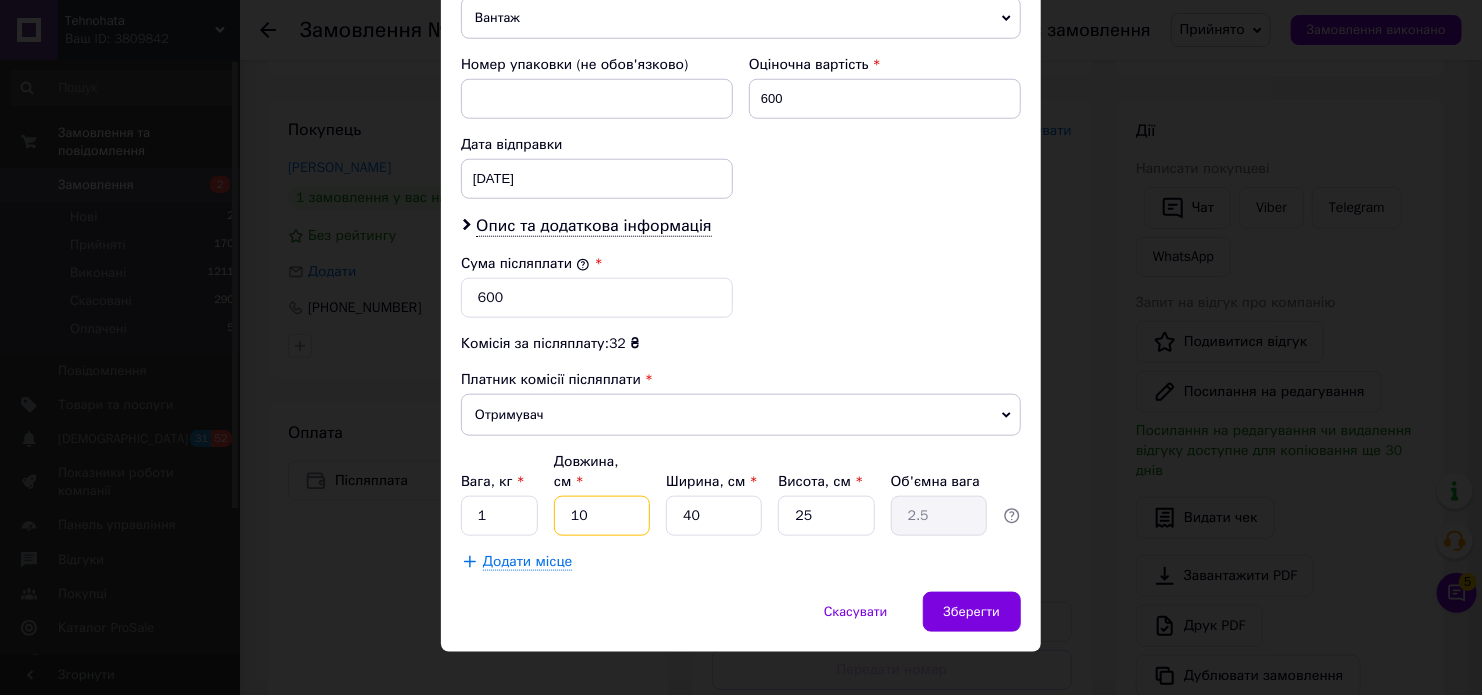 type on "10" 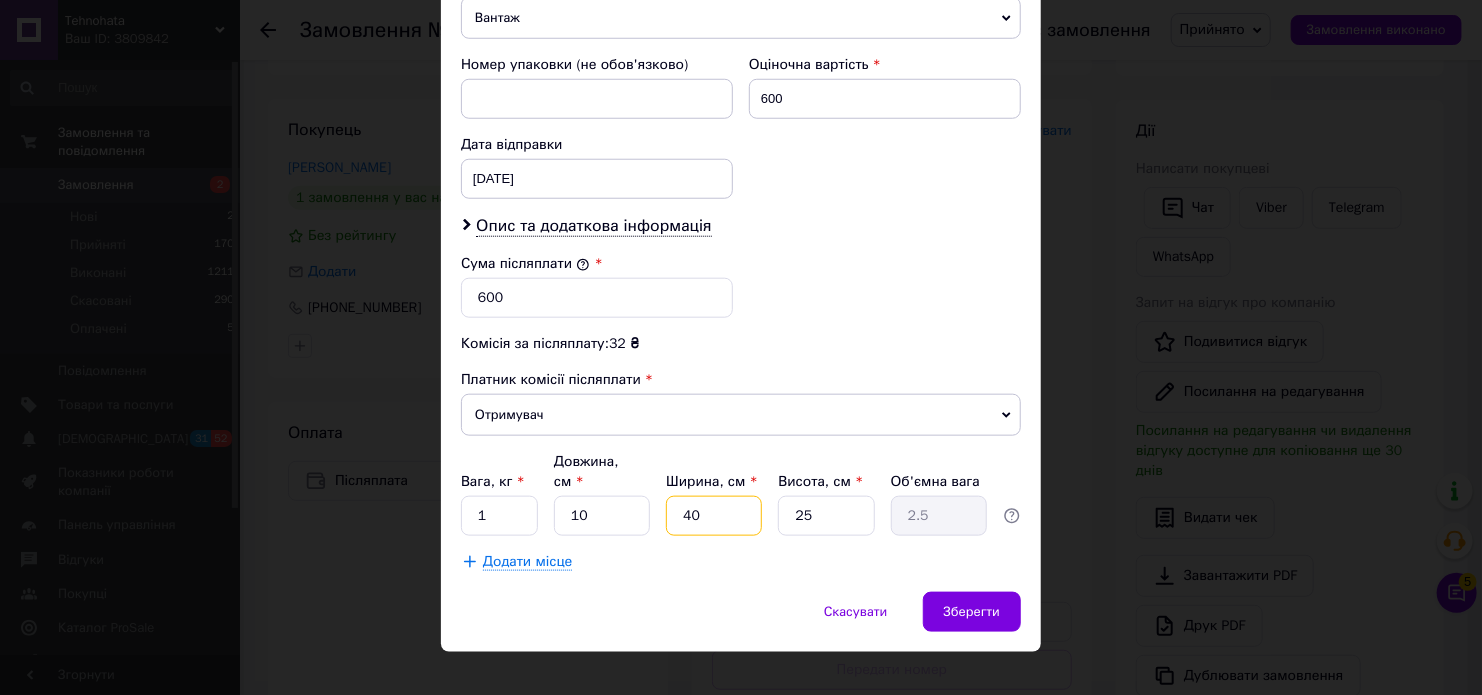 click on "40" at bounding box center [714, 516] 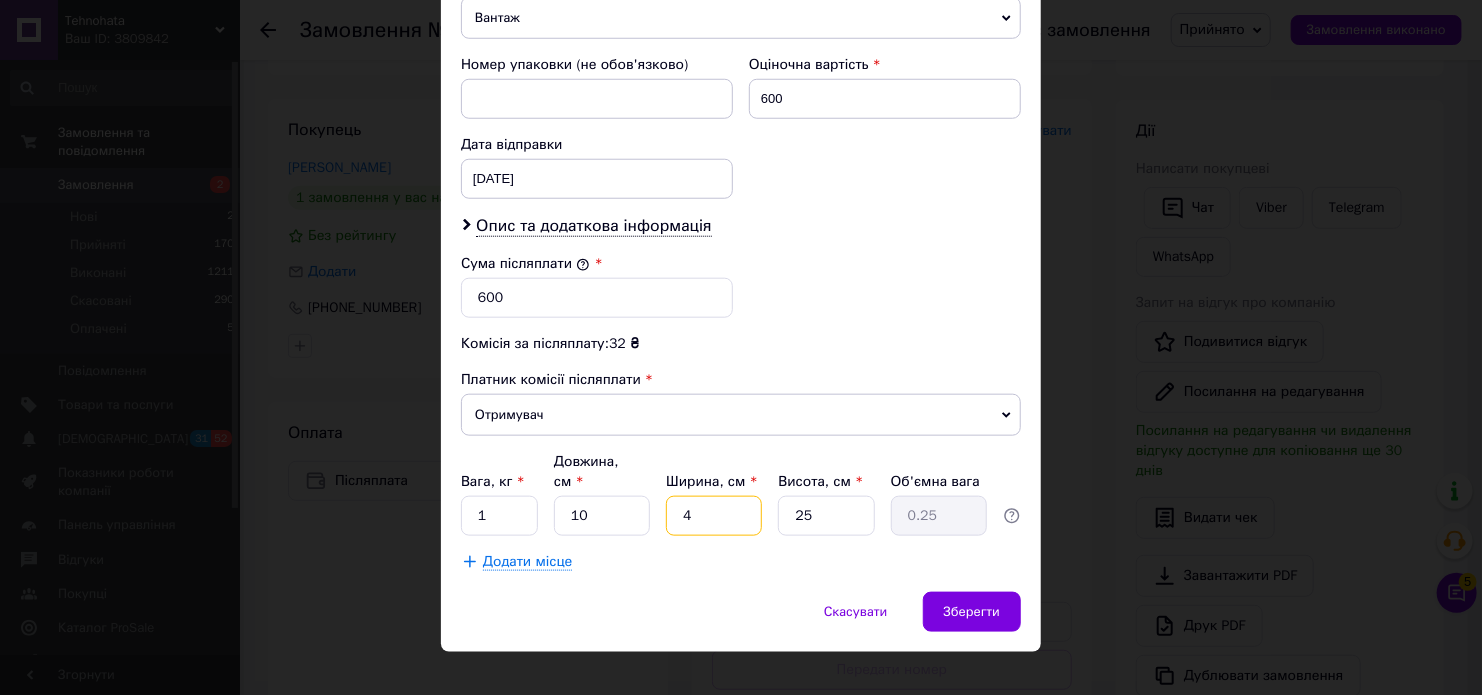 type 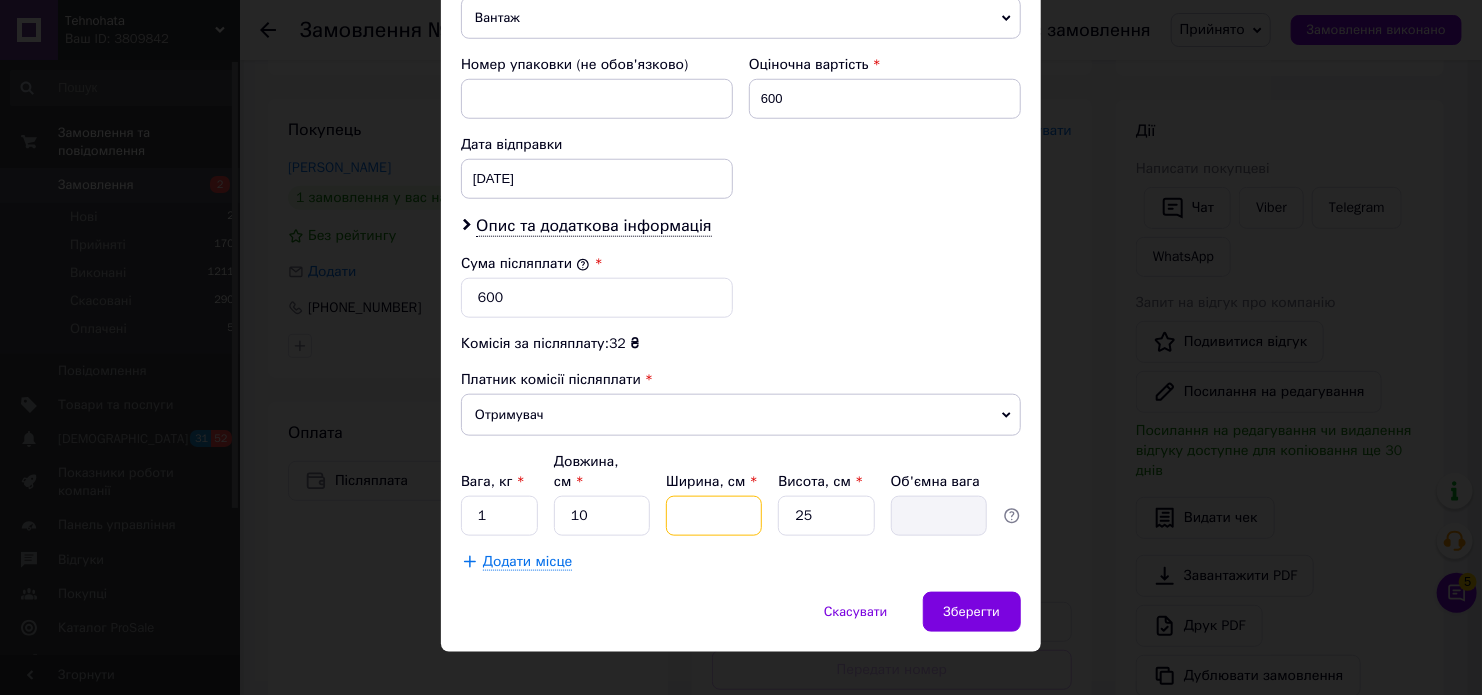 type on "2" 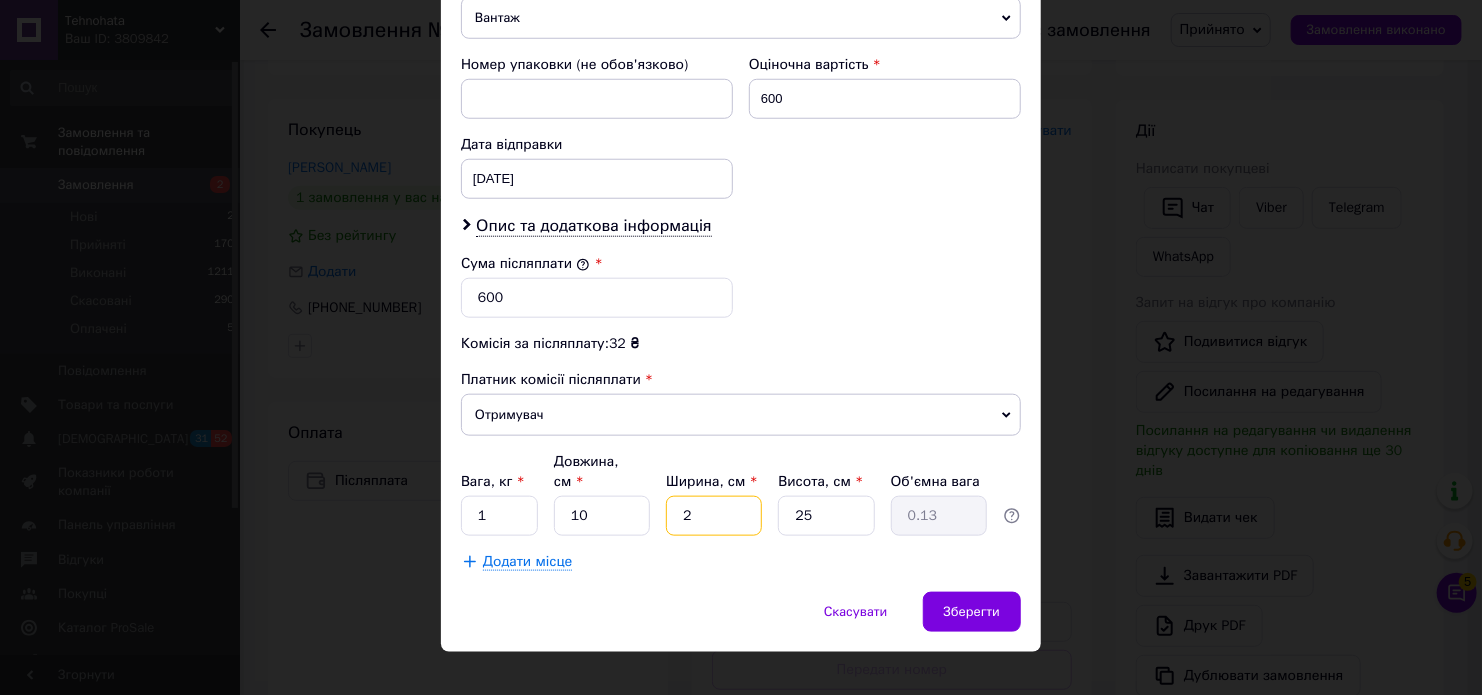type on "20" 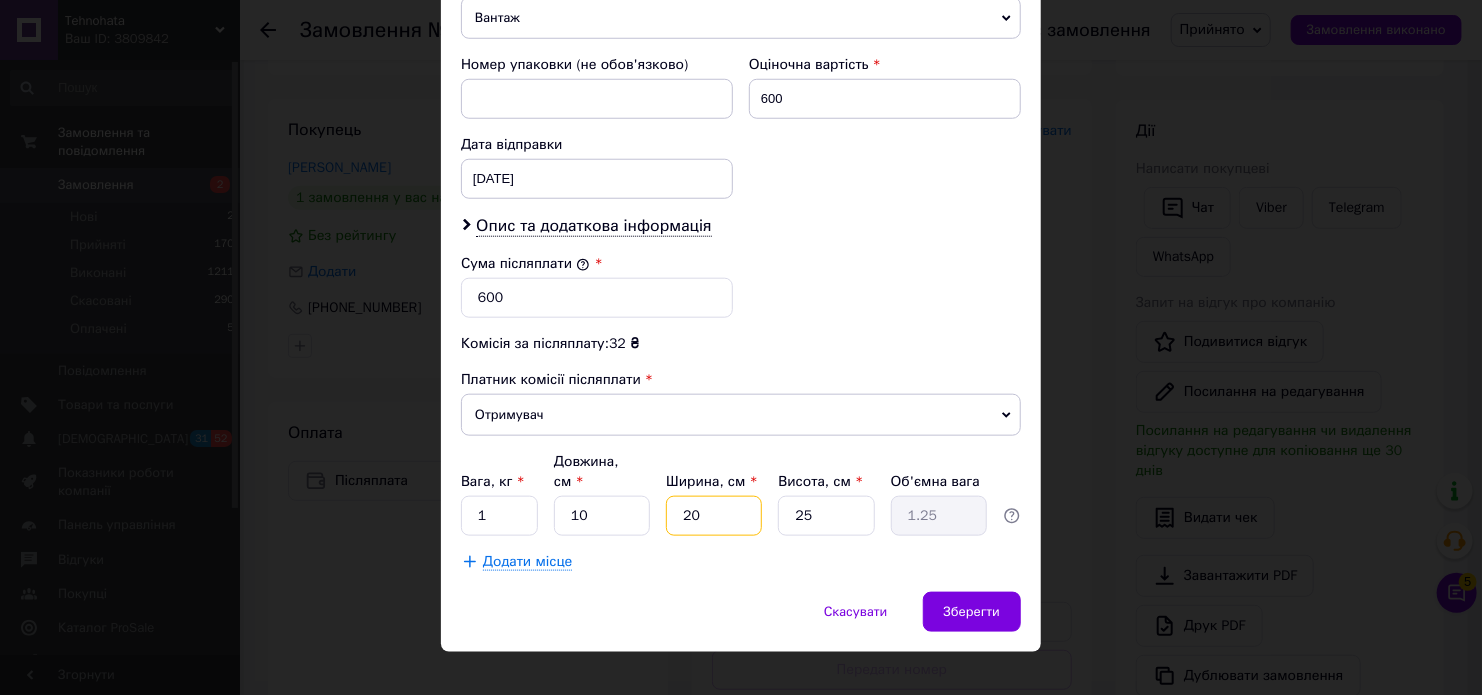 type on "20" 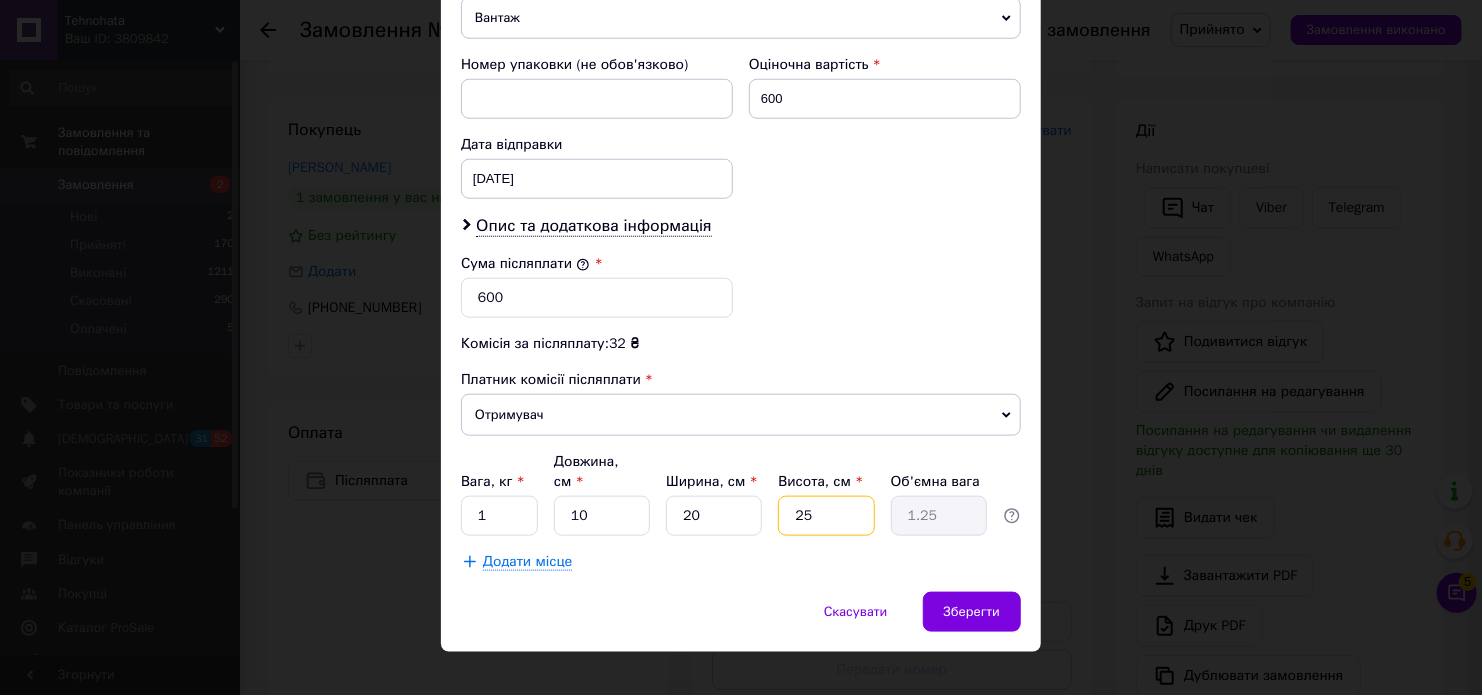 drag, startPoint x: 803, startPoint y: 503, endPoint x: 816, endPoint y: 496, distance: 14.764823 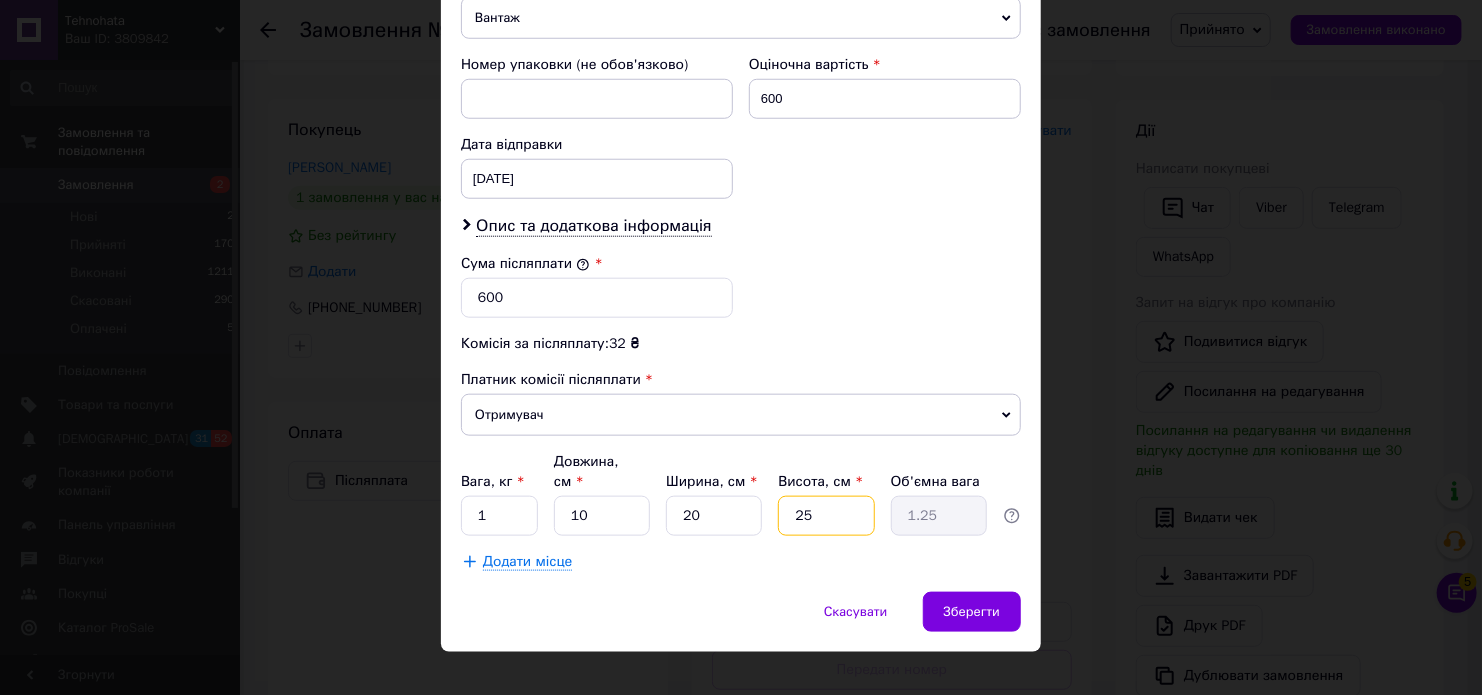 type on "2" 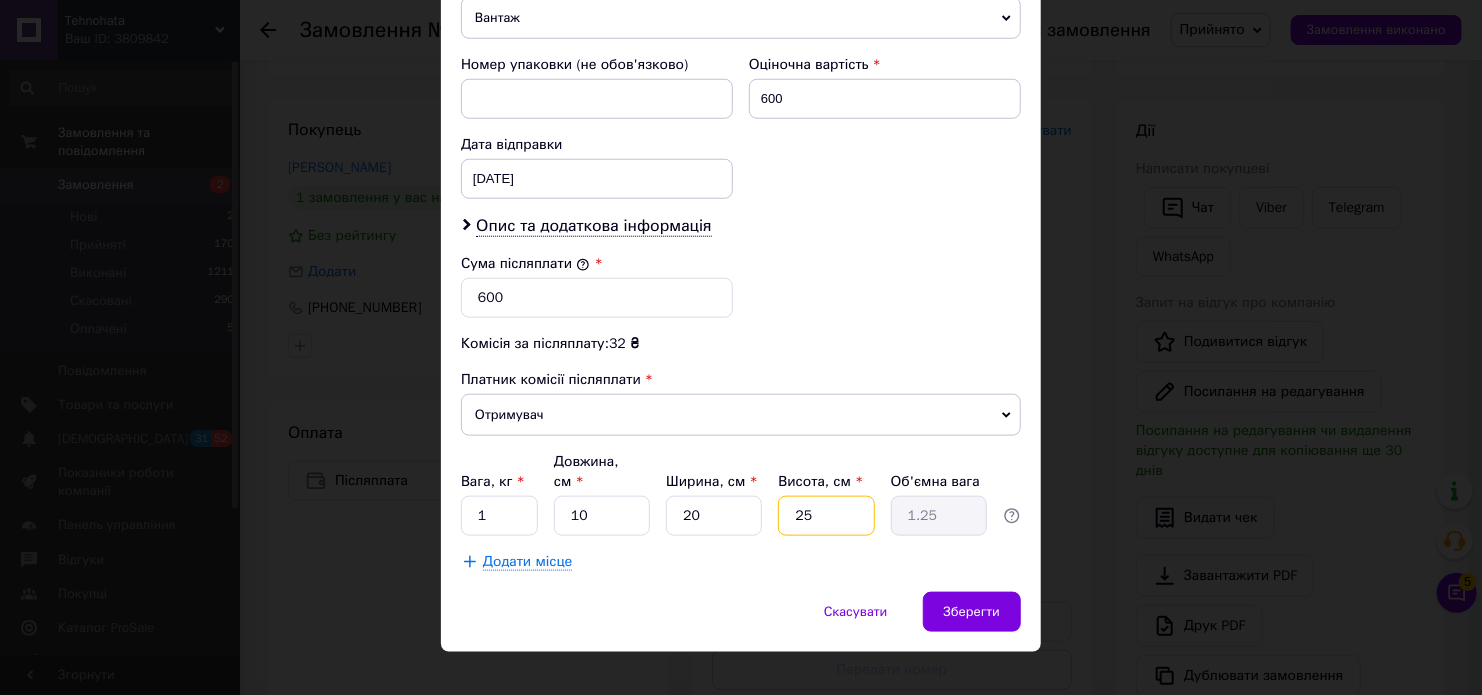 type on "0.1" 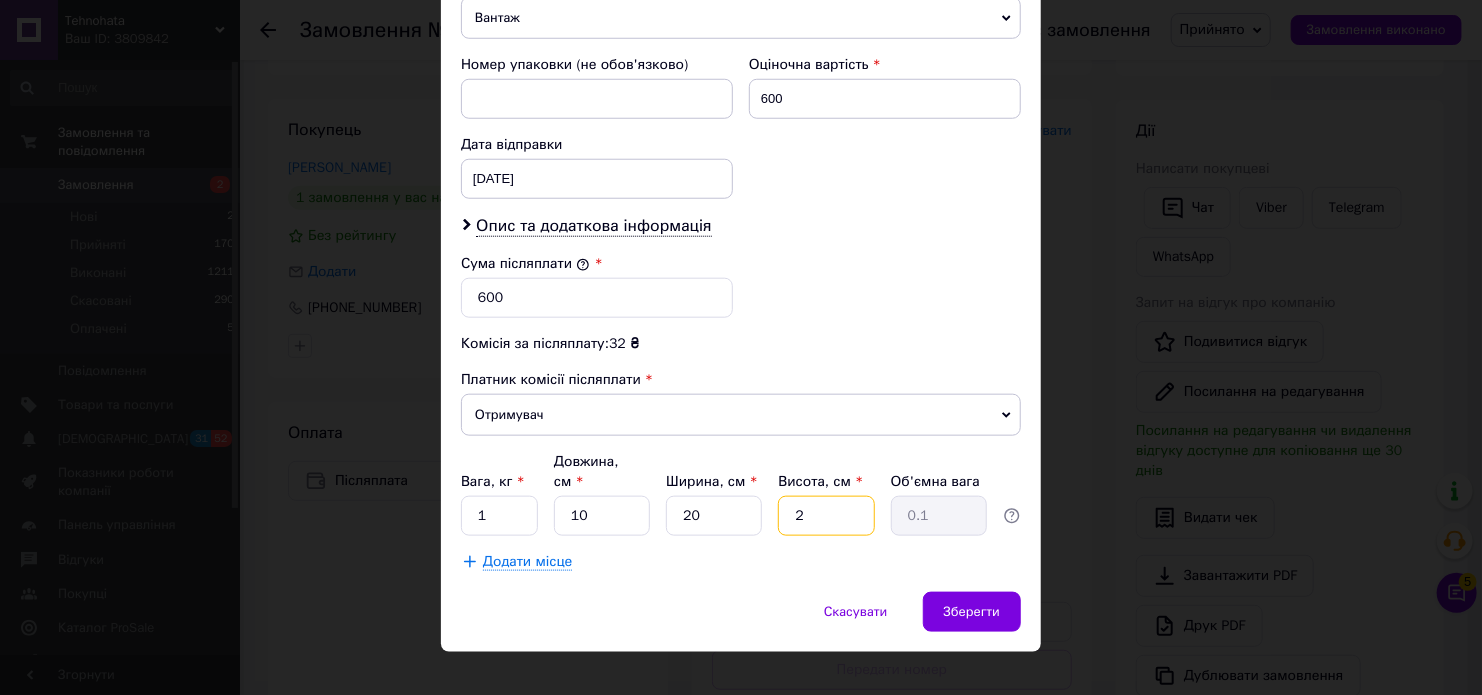 type 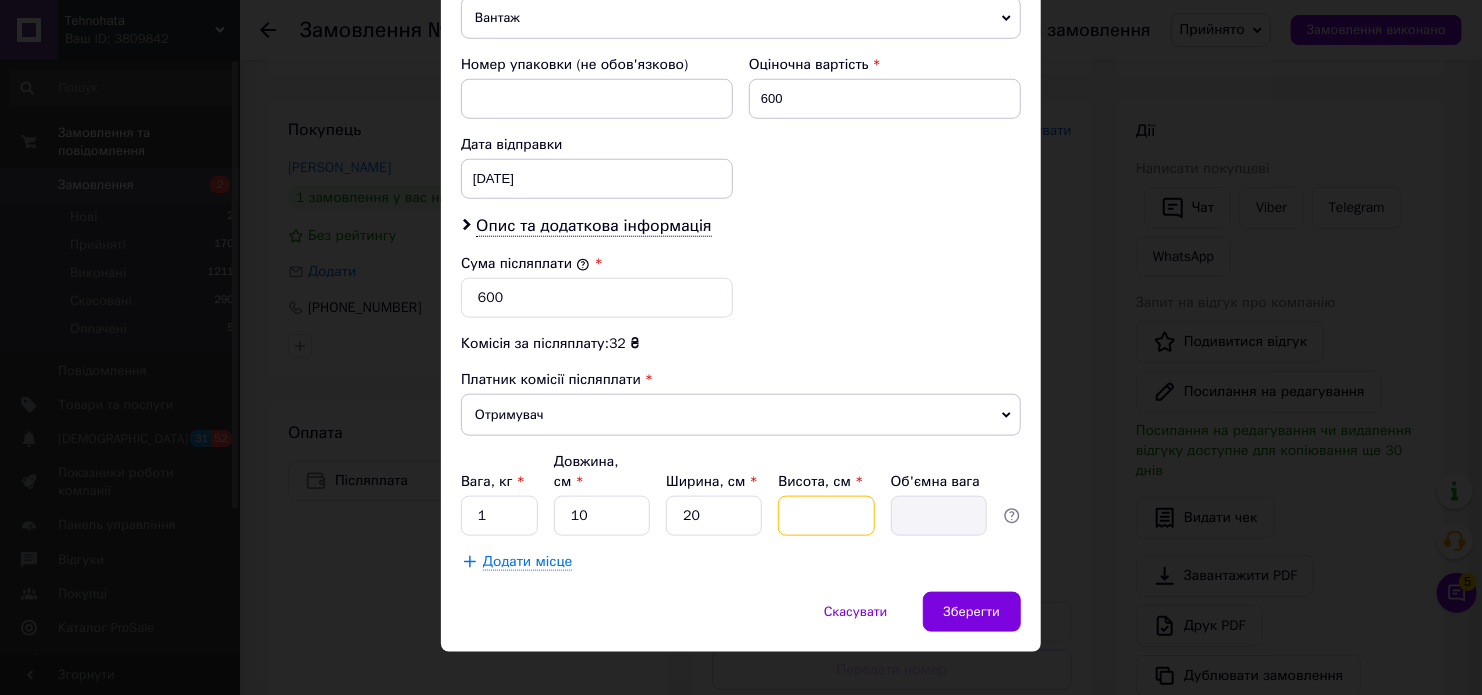 type on "1" 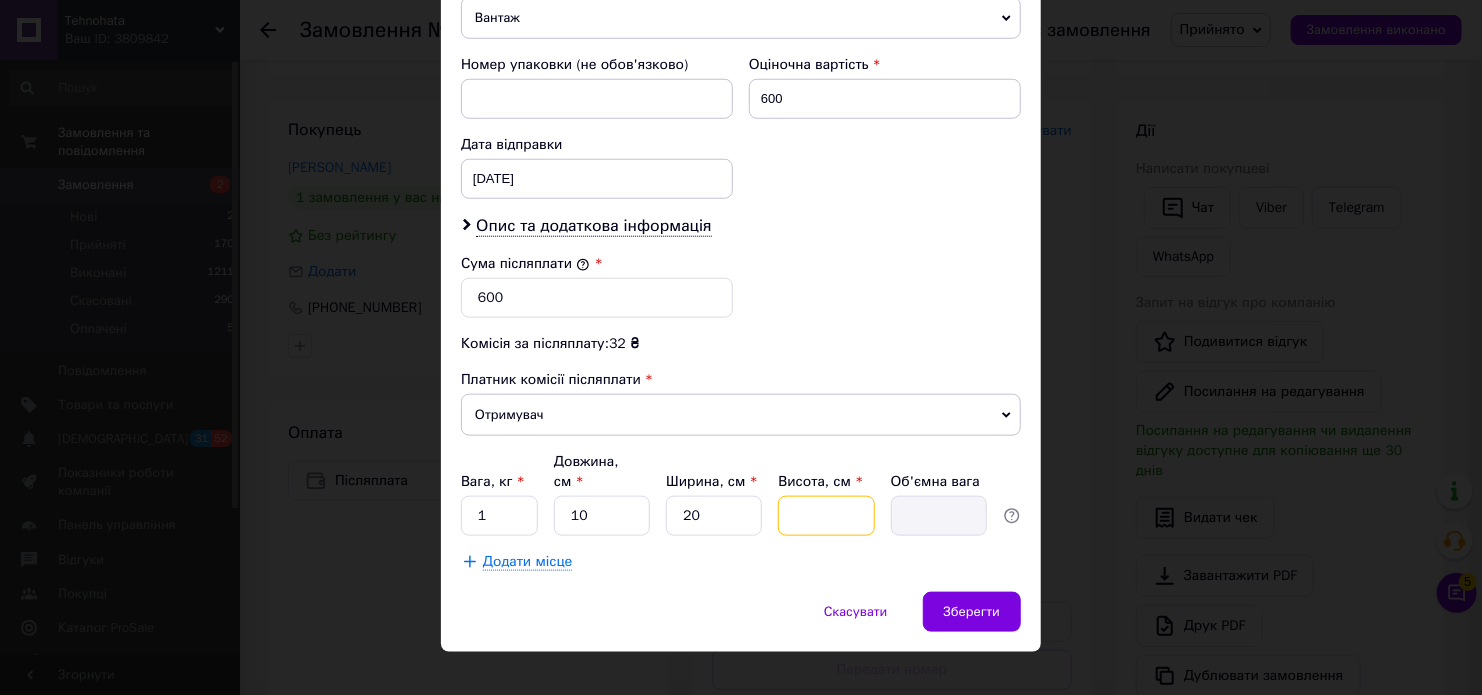 type on "0.1" 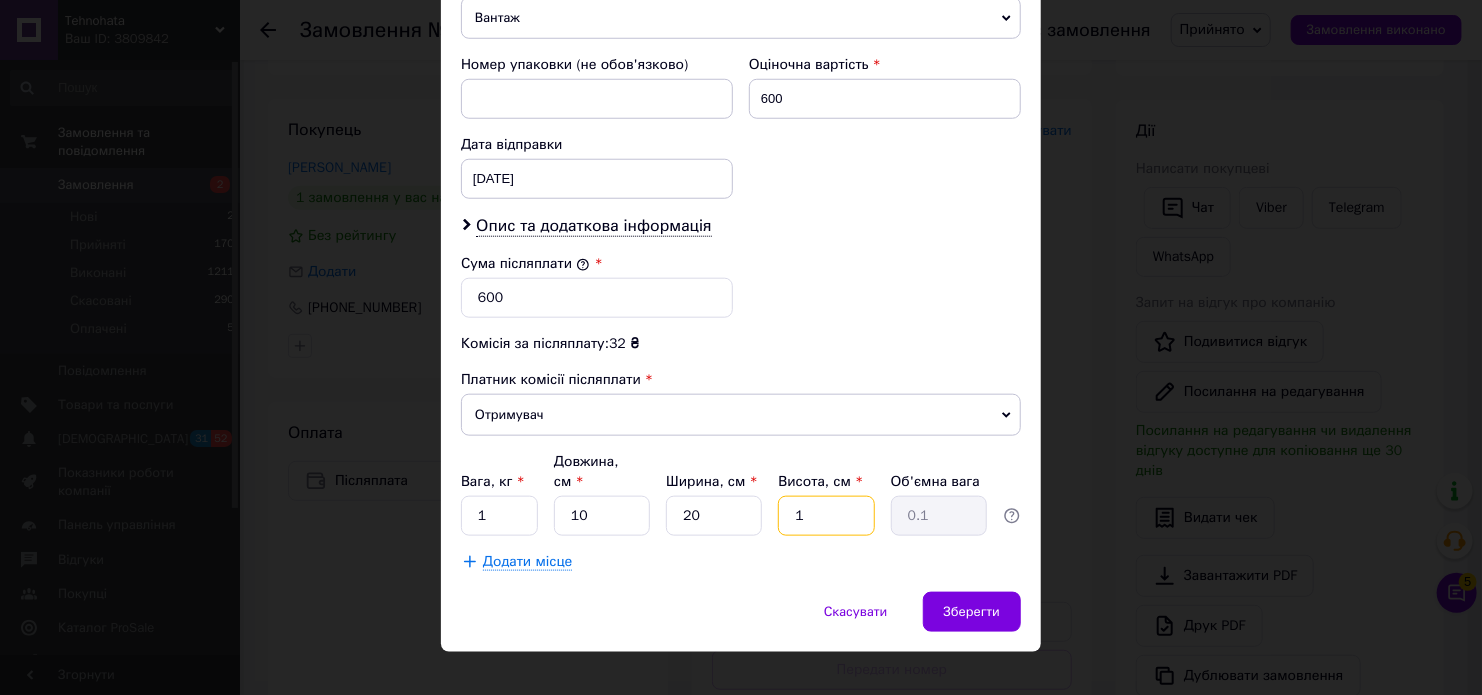 type on "10" 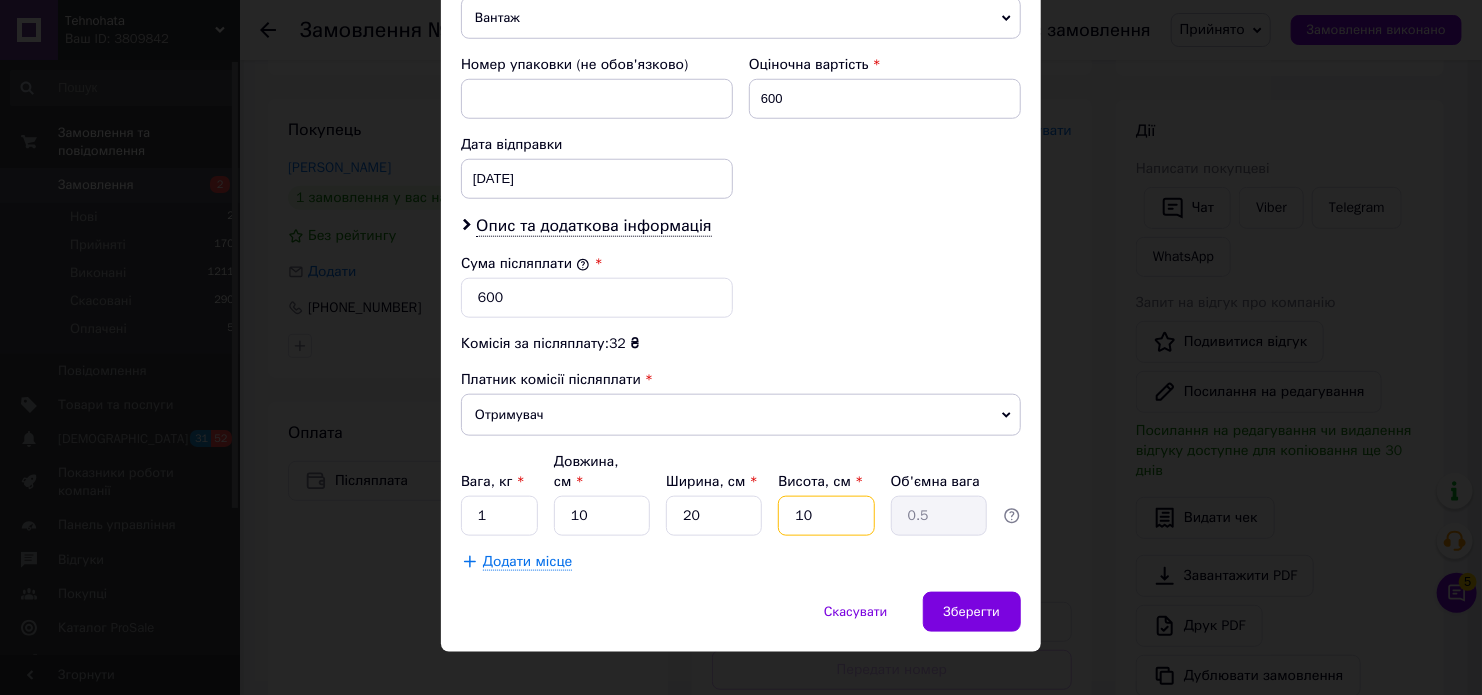 type on "1" 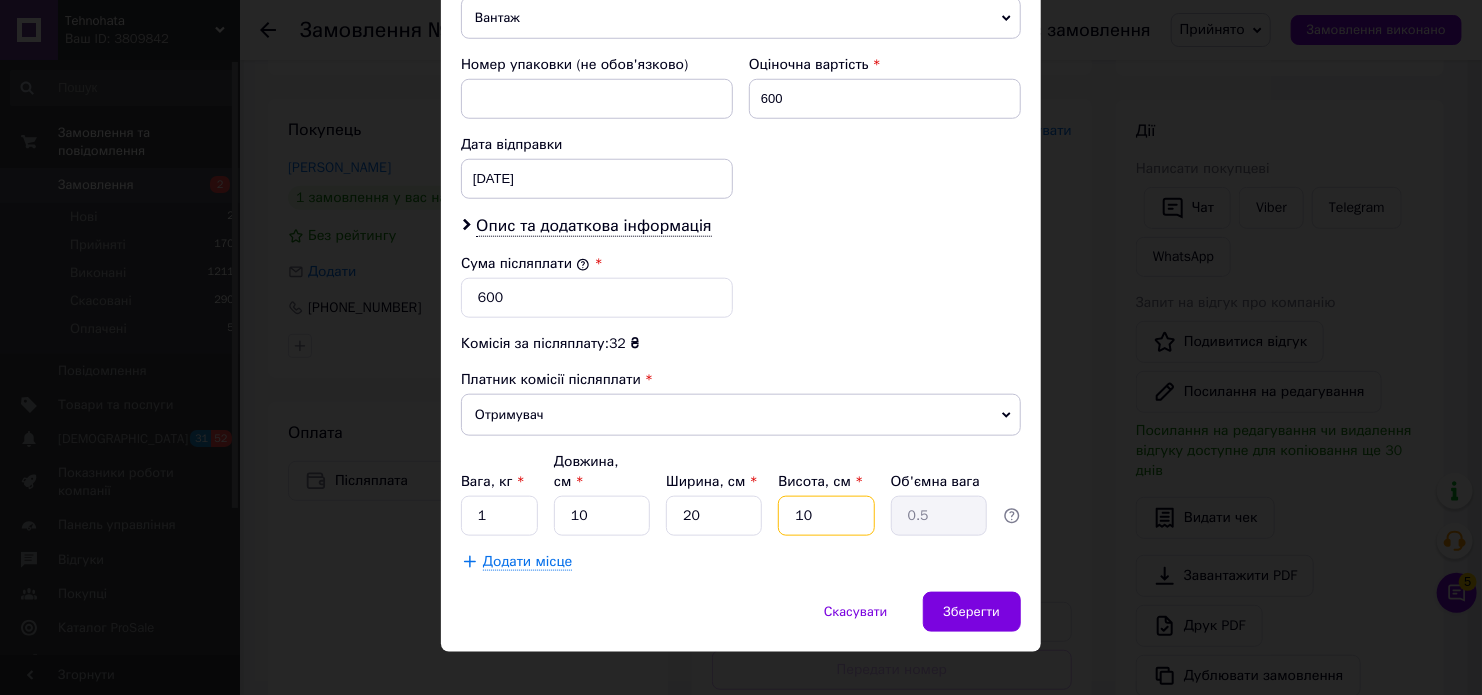 type on "0.1" 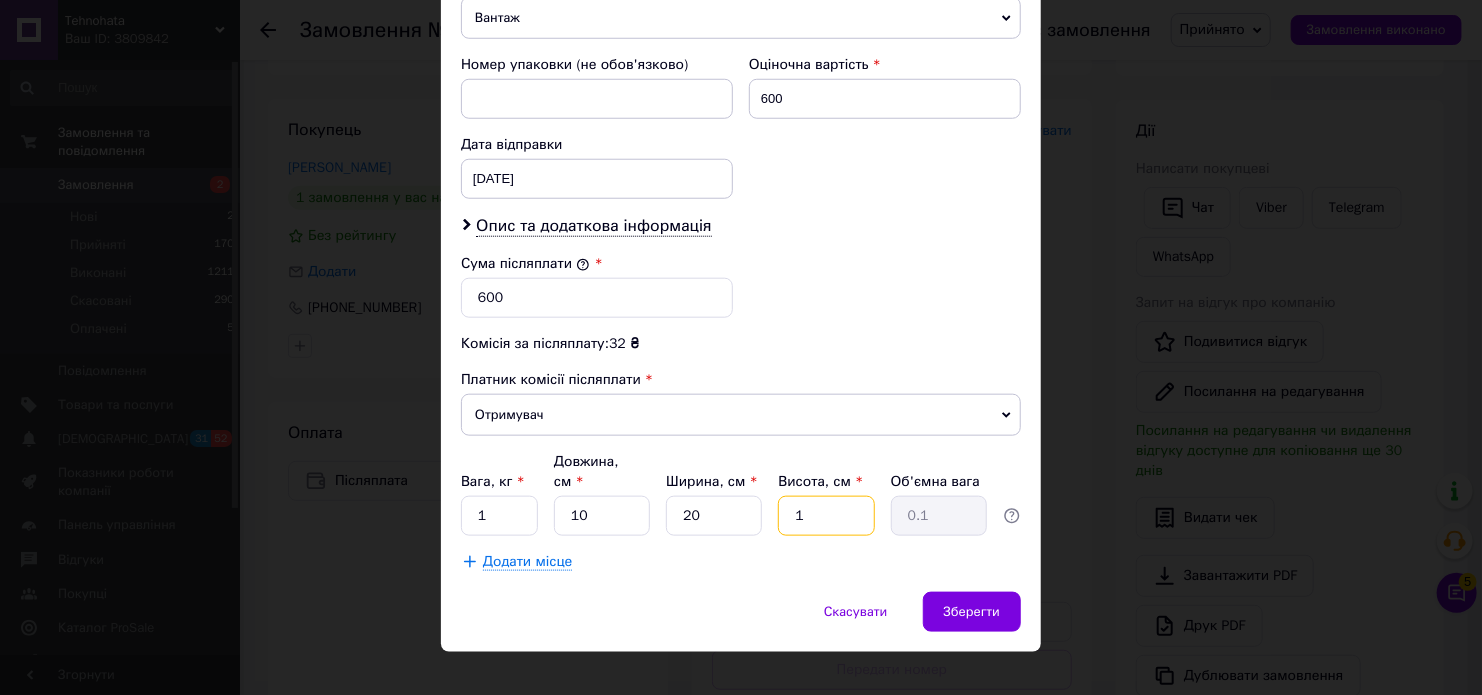 type 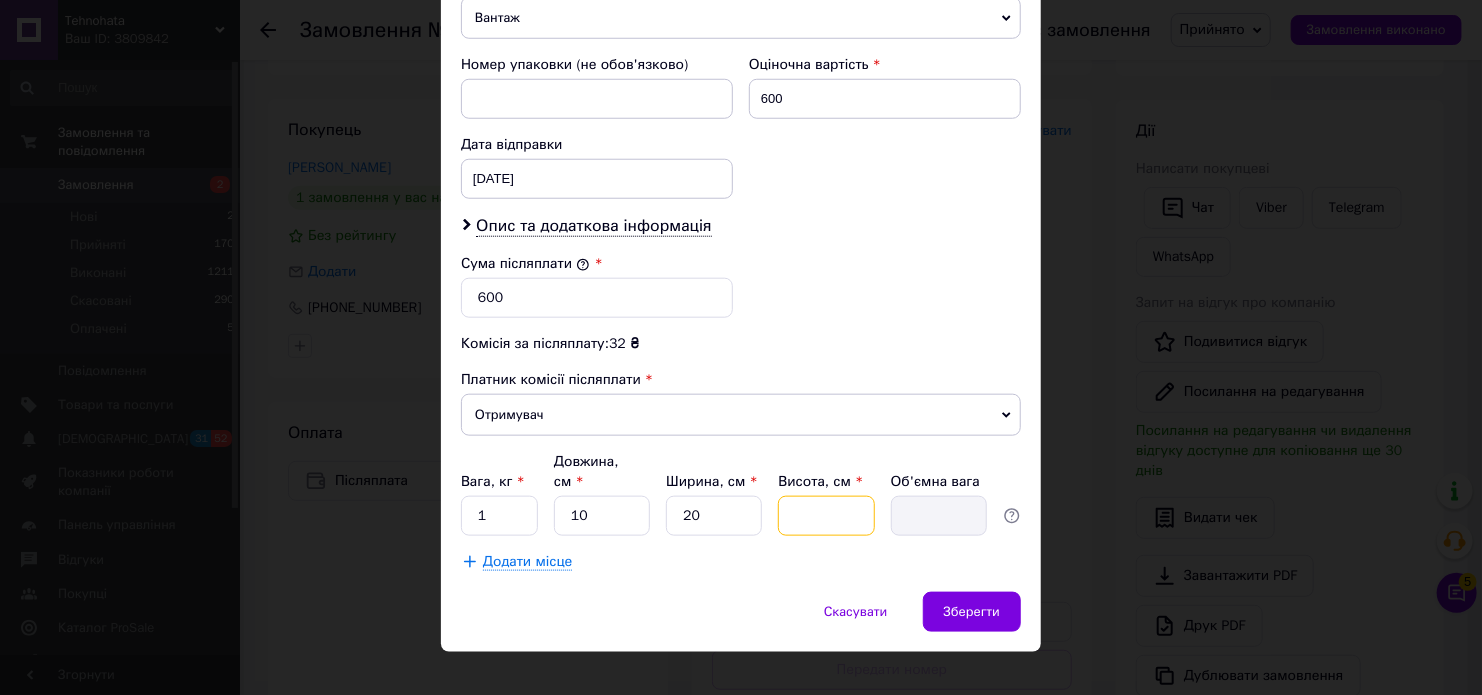 type on "1" 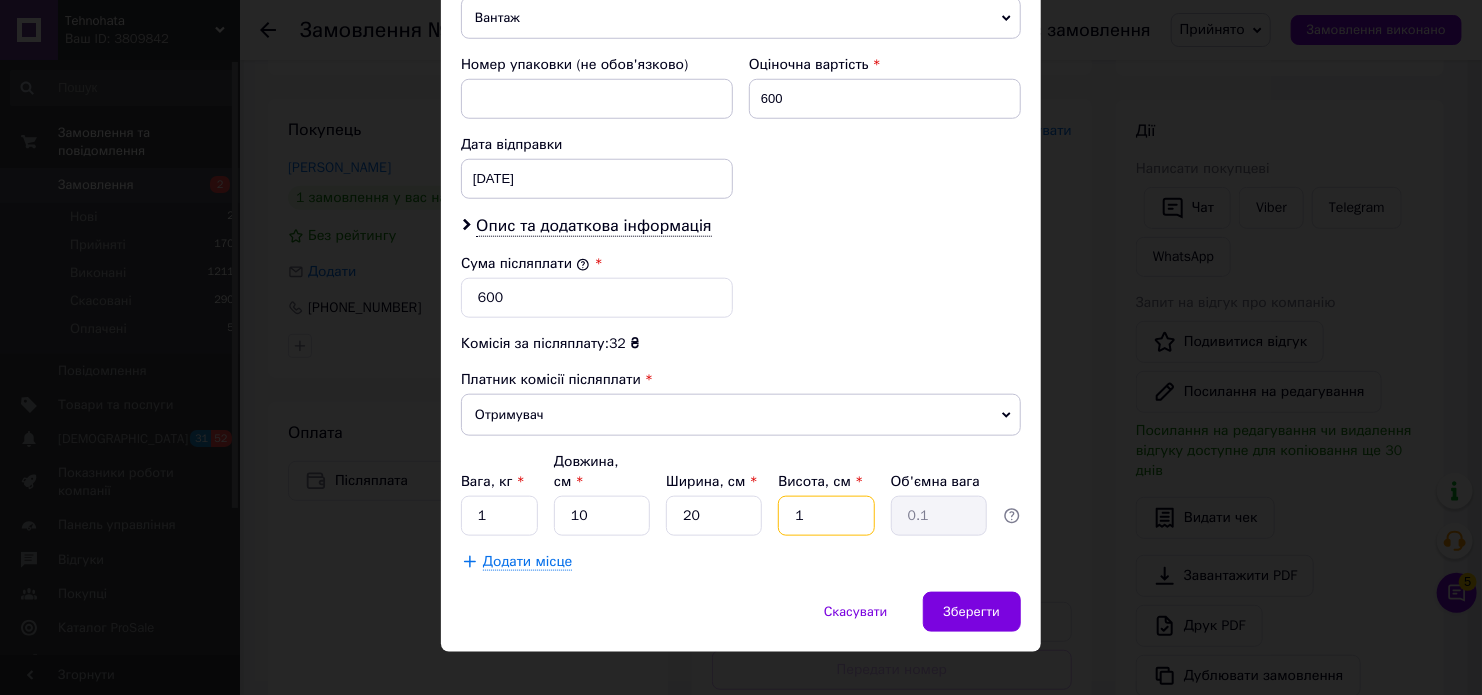 type on "15" 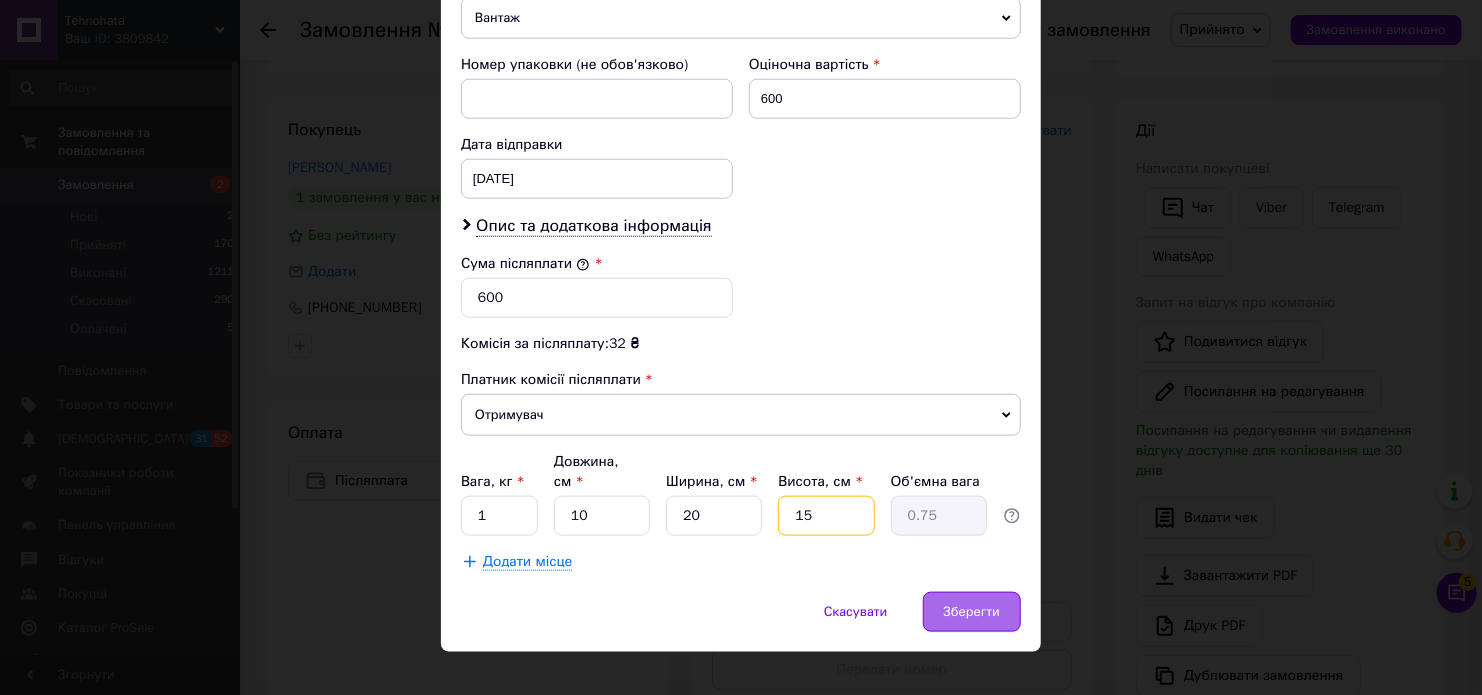 type on "15" 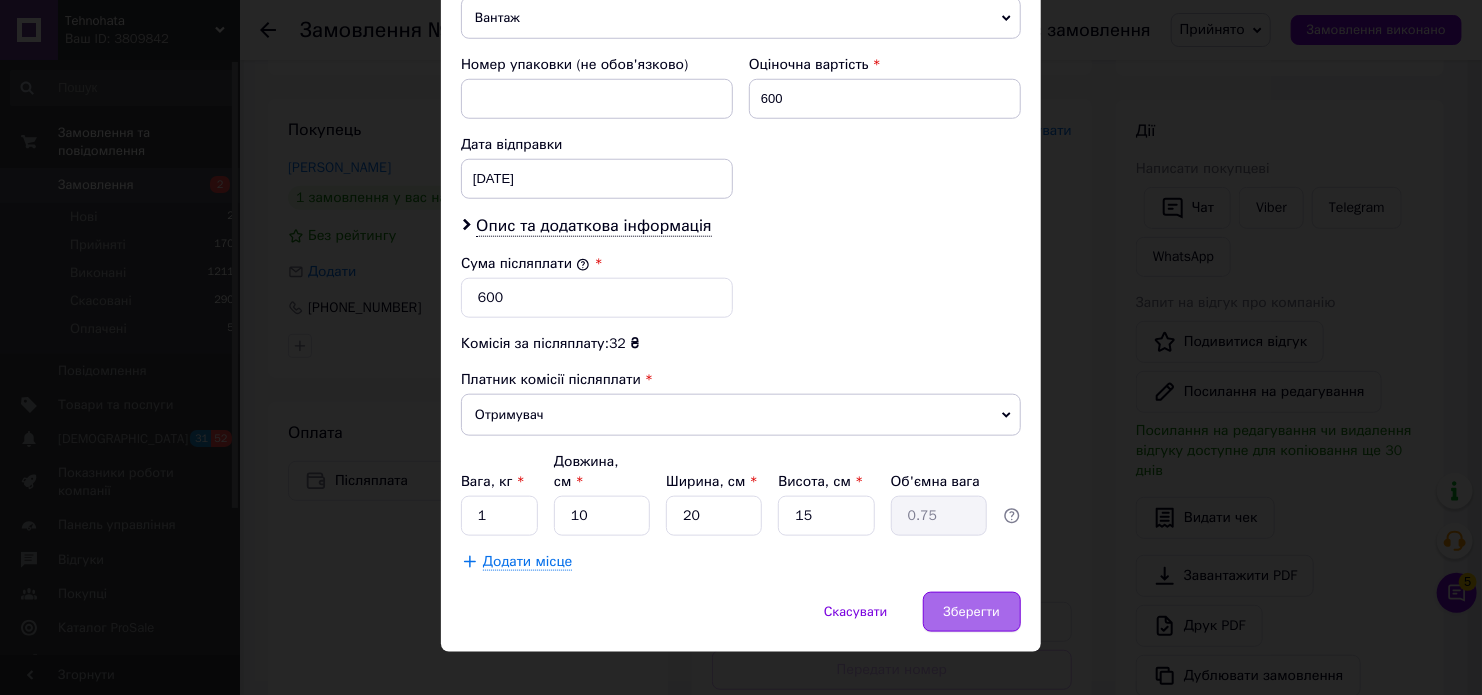 click on "Зберегти" at bounding box center (972, 612) 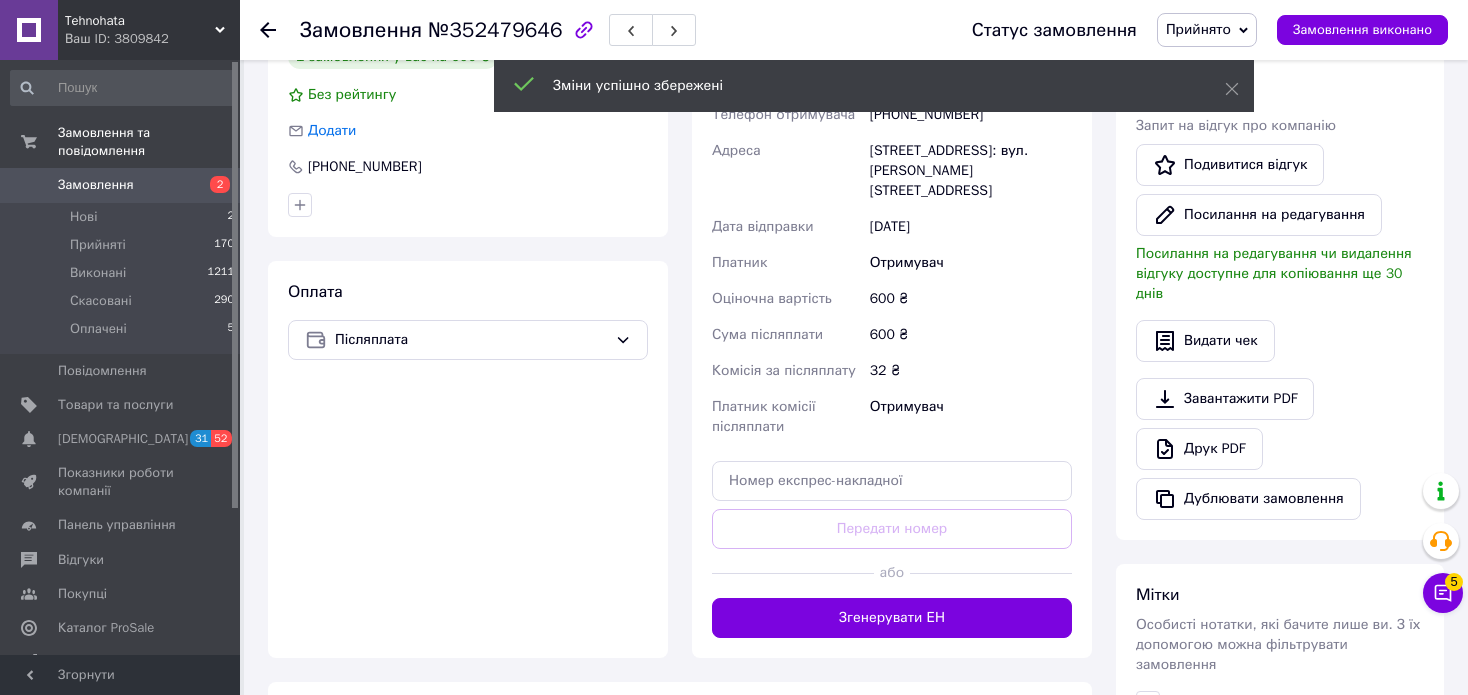 scroll, scrollTop: 600, scrollLeft: 0, axis: vertical 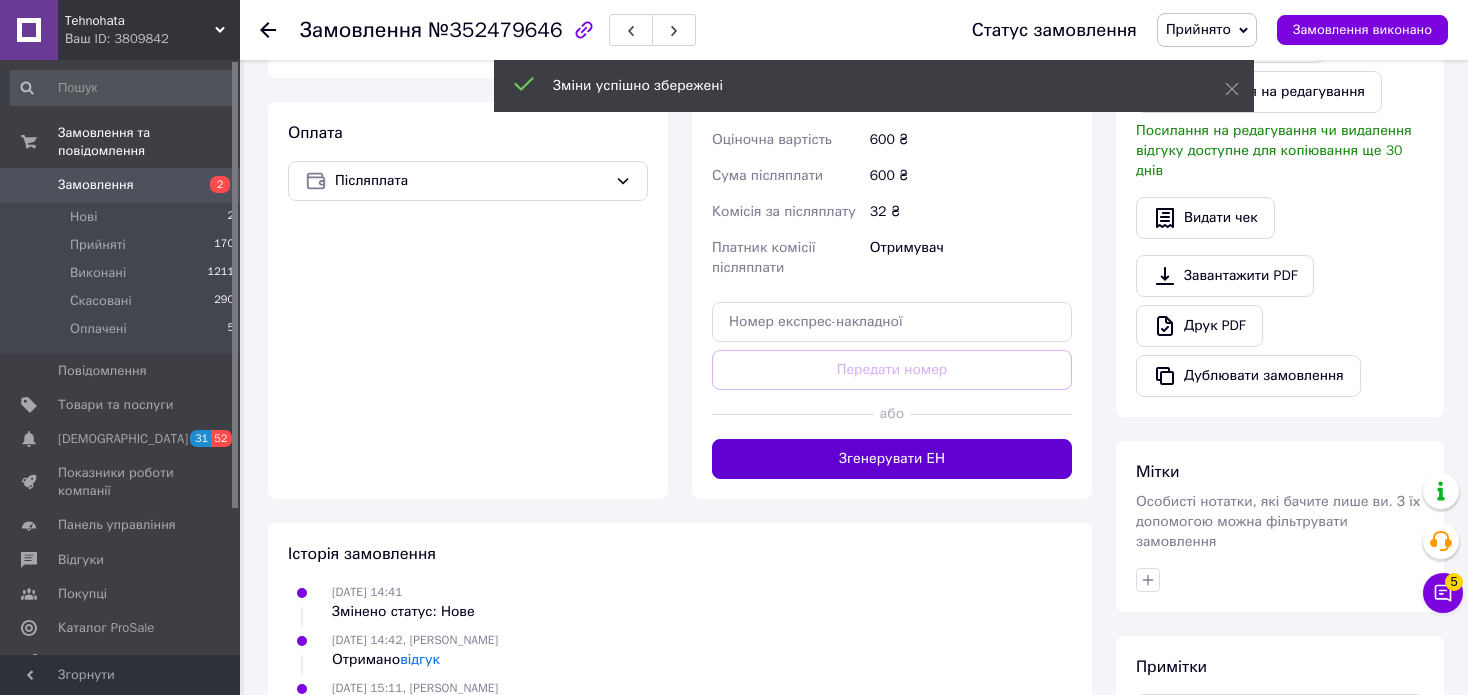 click on "Згенерувати ЕН" at bounding box center (892, 459) 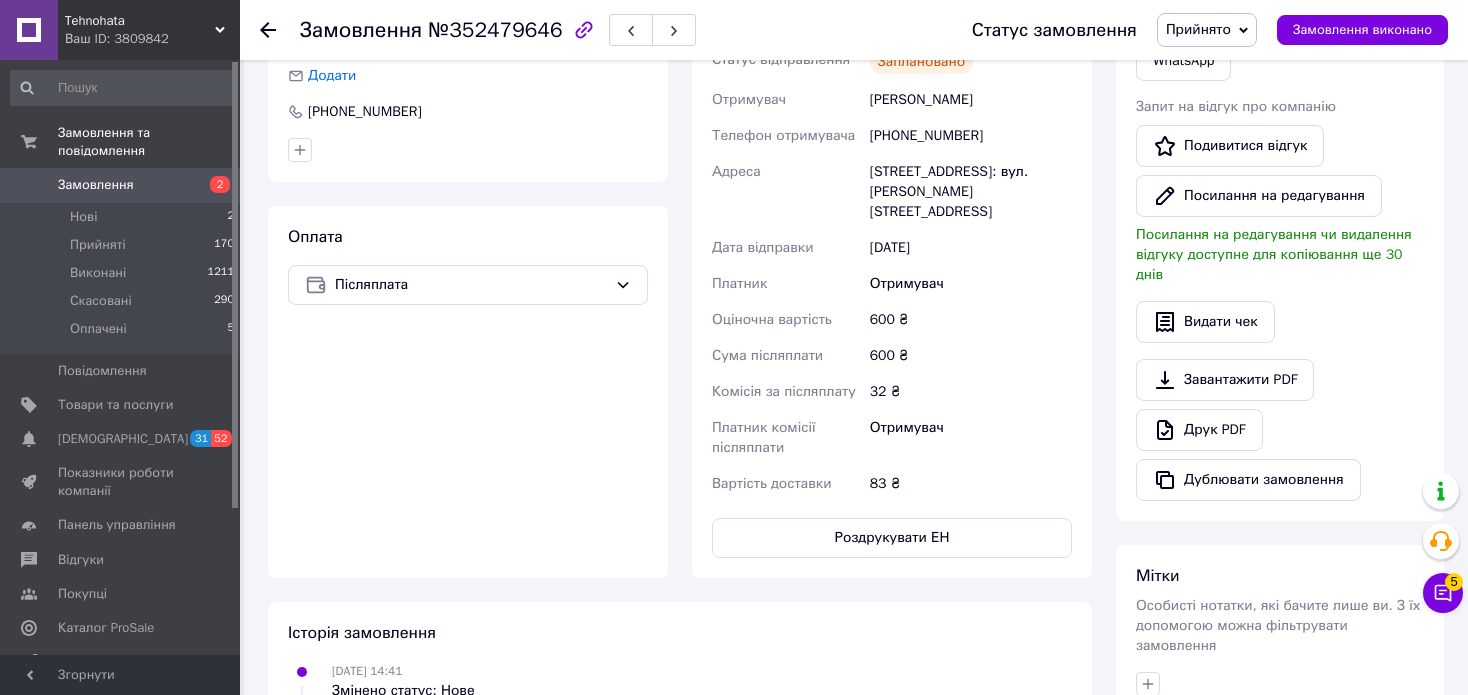 scroll, scrollTop: 400, scrollLeft: 0, axis: vertical 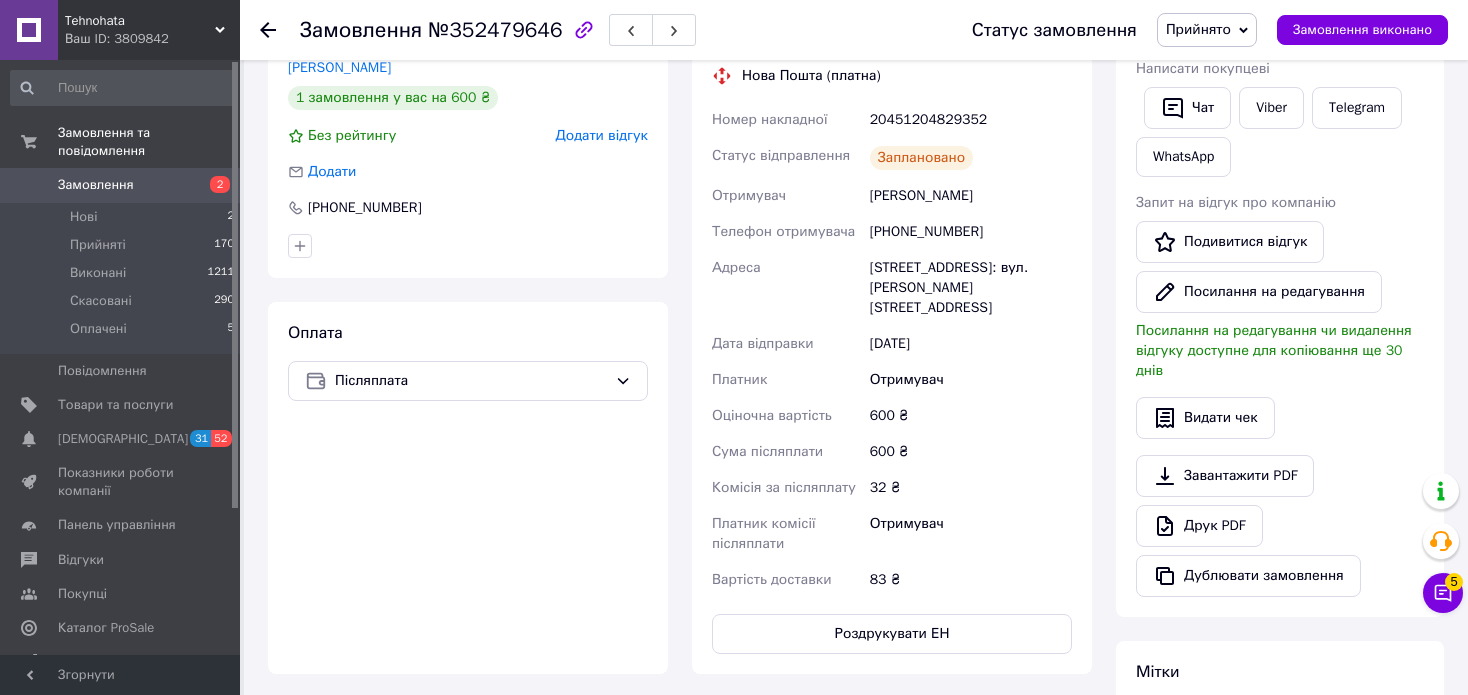 click on "Замовлення" at bounding box center (96, 185) 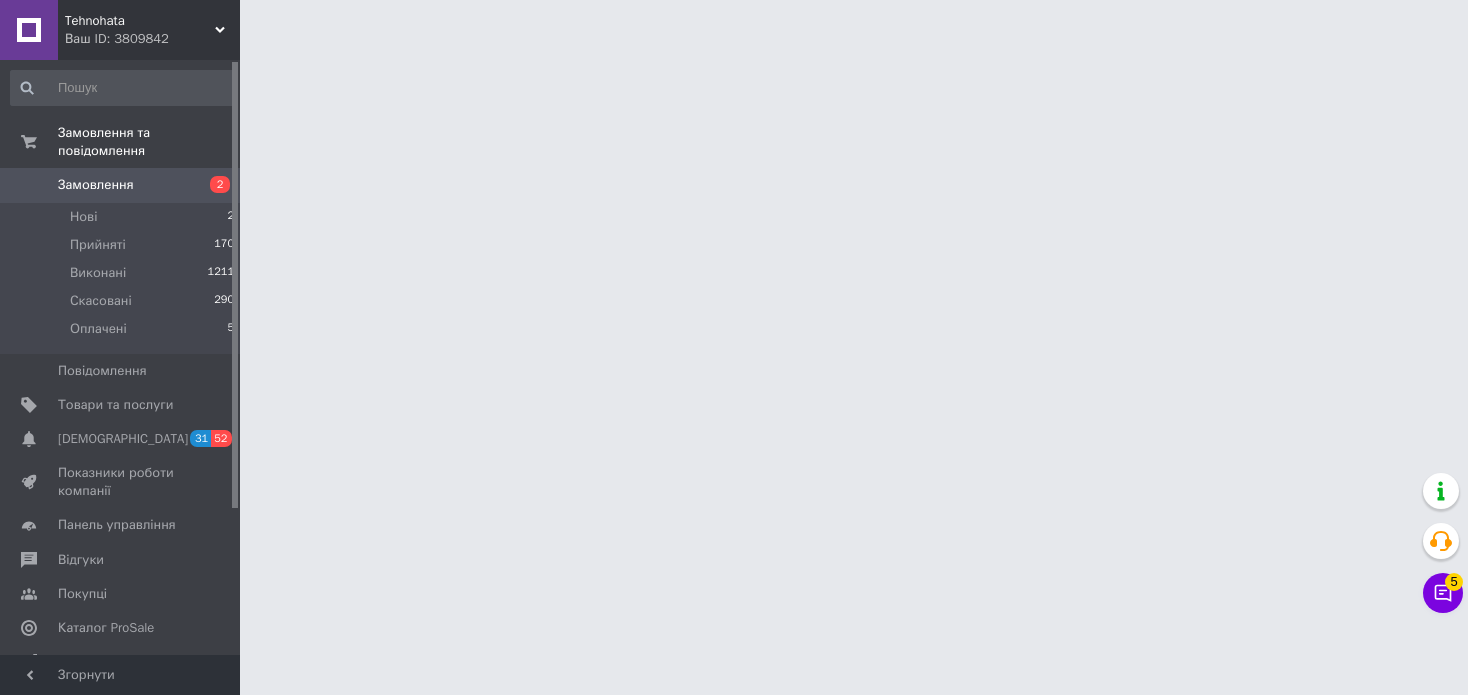 scroll, scrollTop: 0, scrollLeft: 0, axis: both 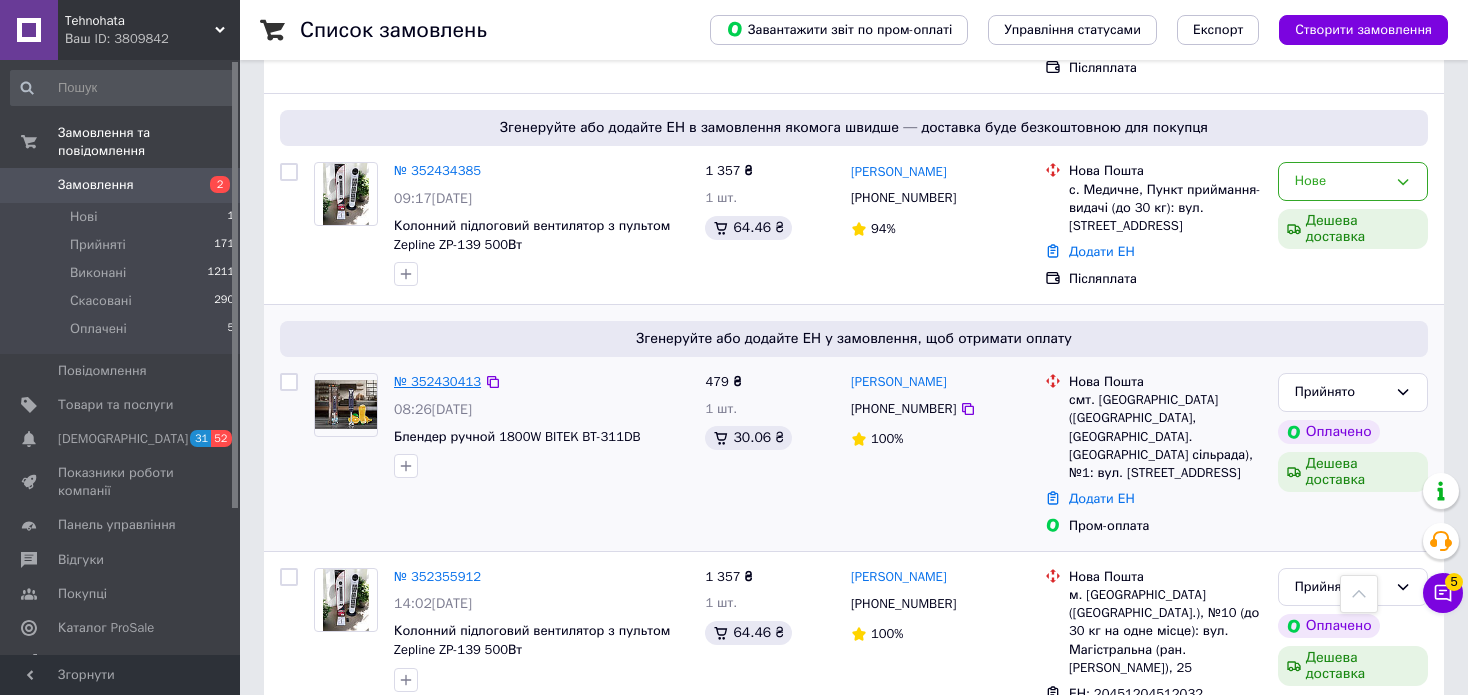 click on "№ 352430413" at bounding box center [437, 381] 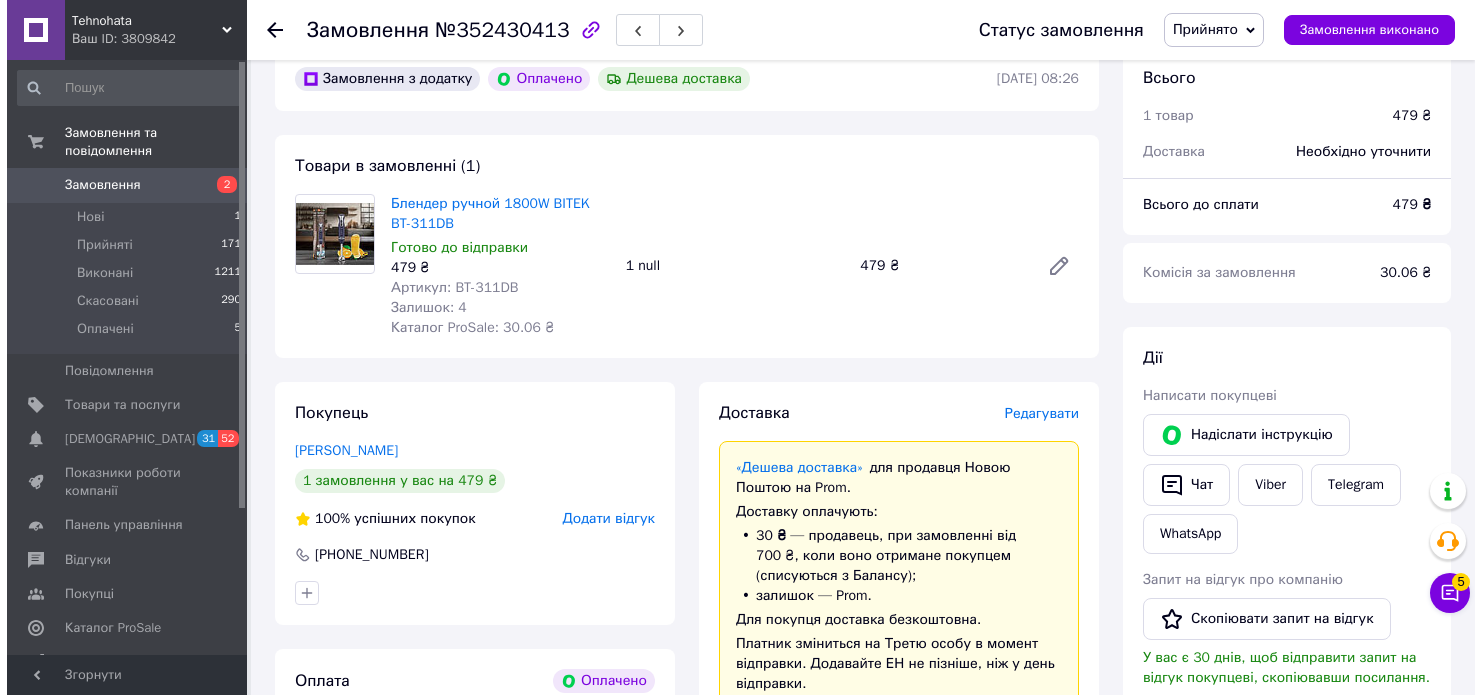 scroll, scrollTop: 100, scrollLeft: 0, axis: vertical 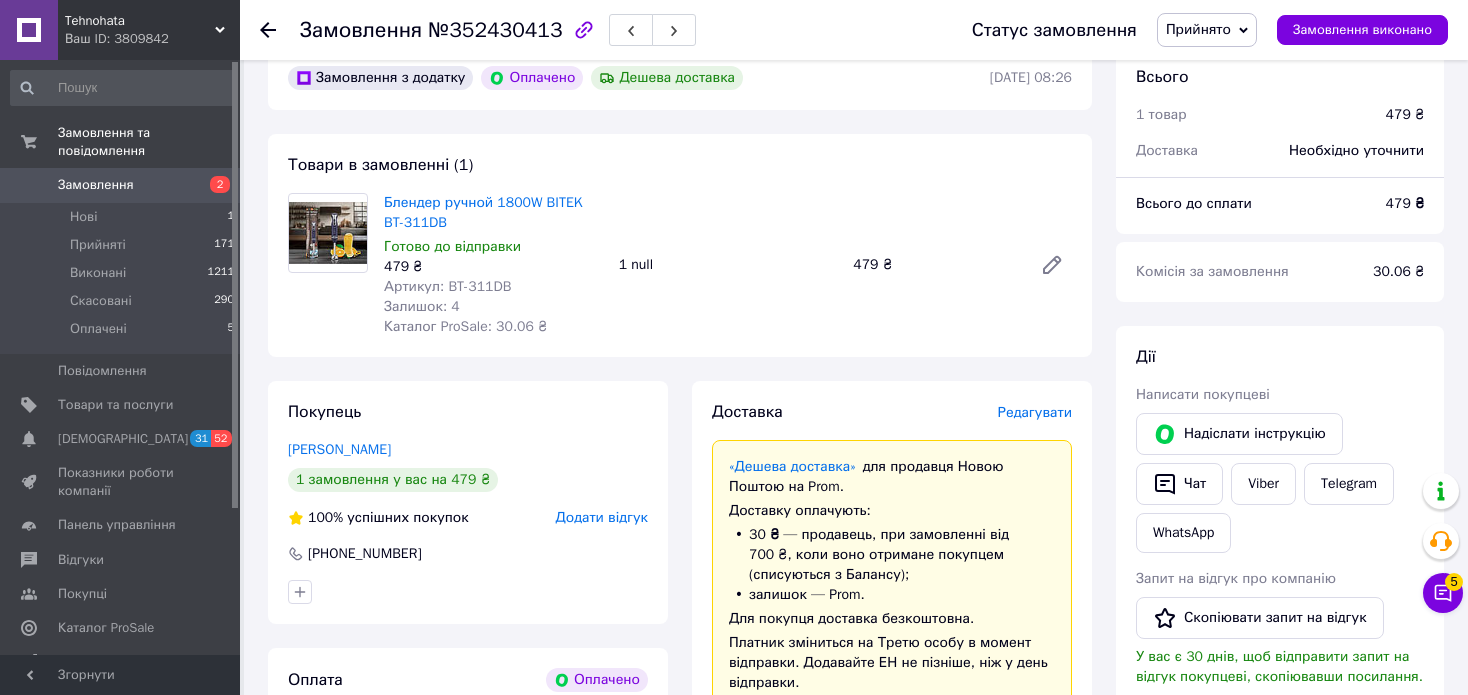 click on "Редагувати" at bounding box center [1035, 412] 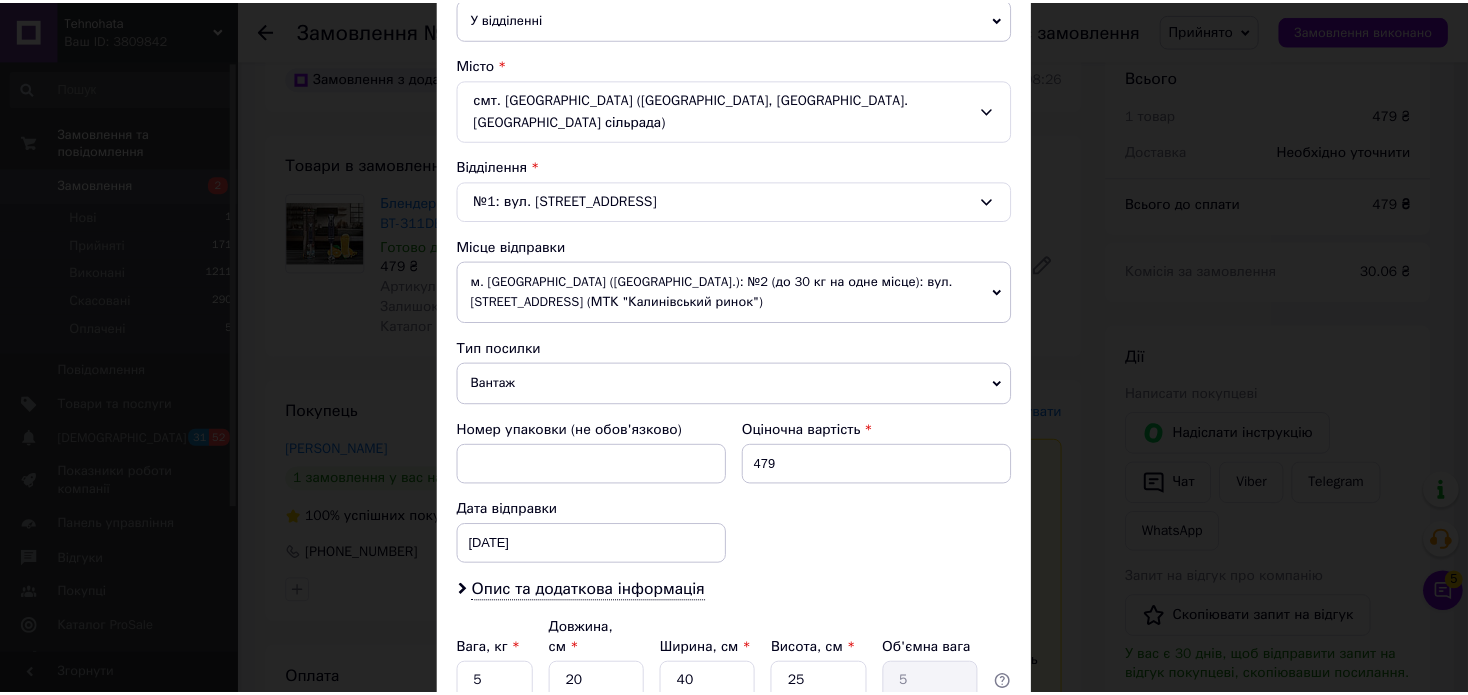 scroll, scrollTop: 669, scrollLeft: 0, axis: vertical 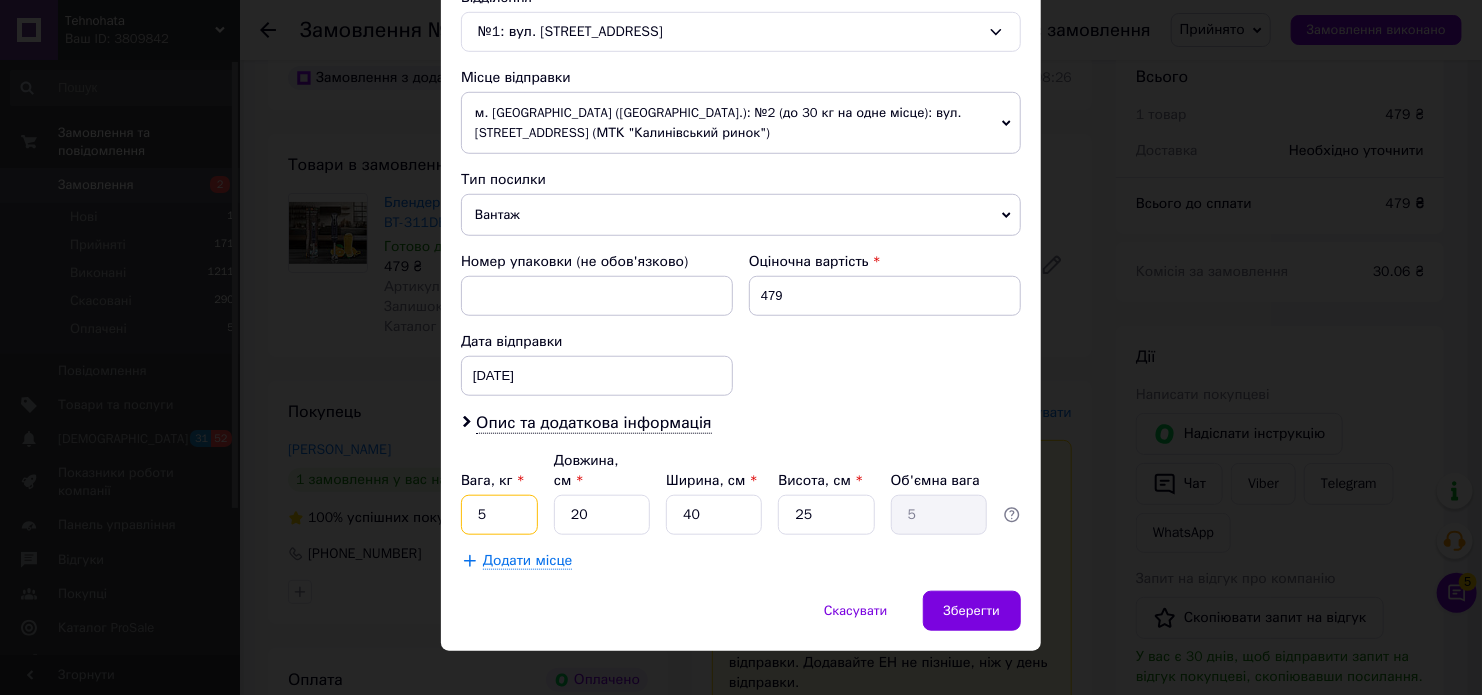 click on "5" at bounding box center (499, 515) 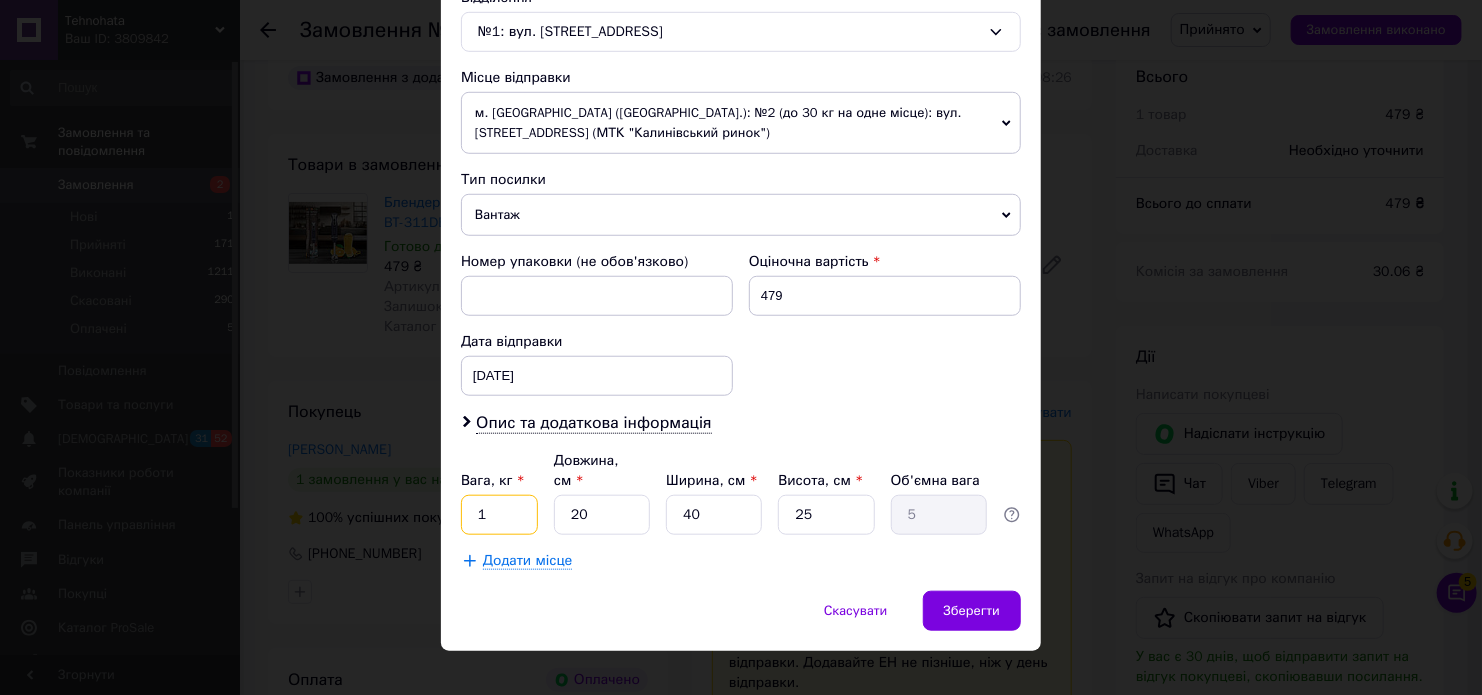 type on "1" 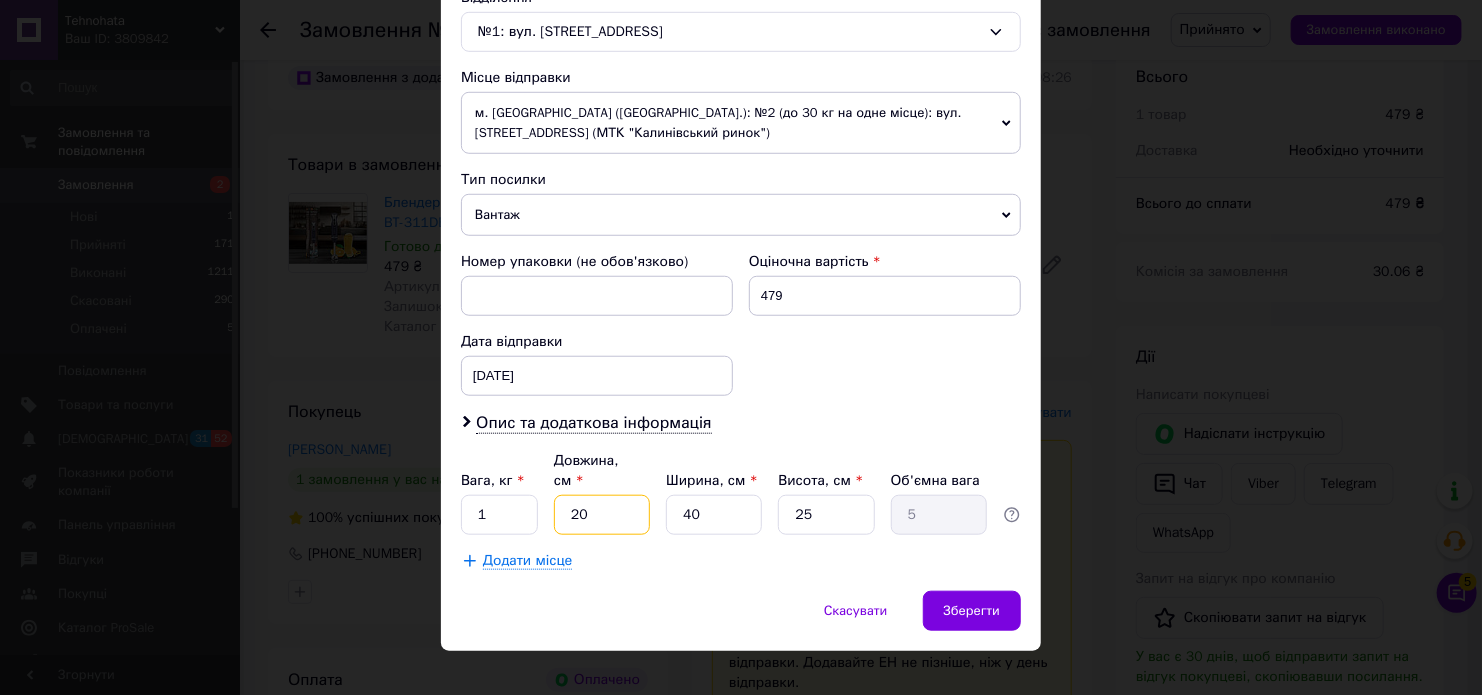 type on "1" 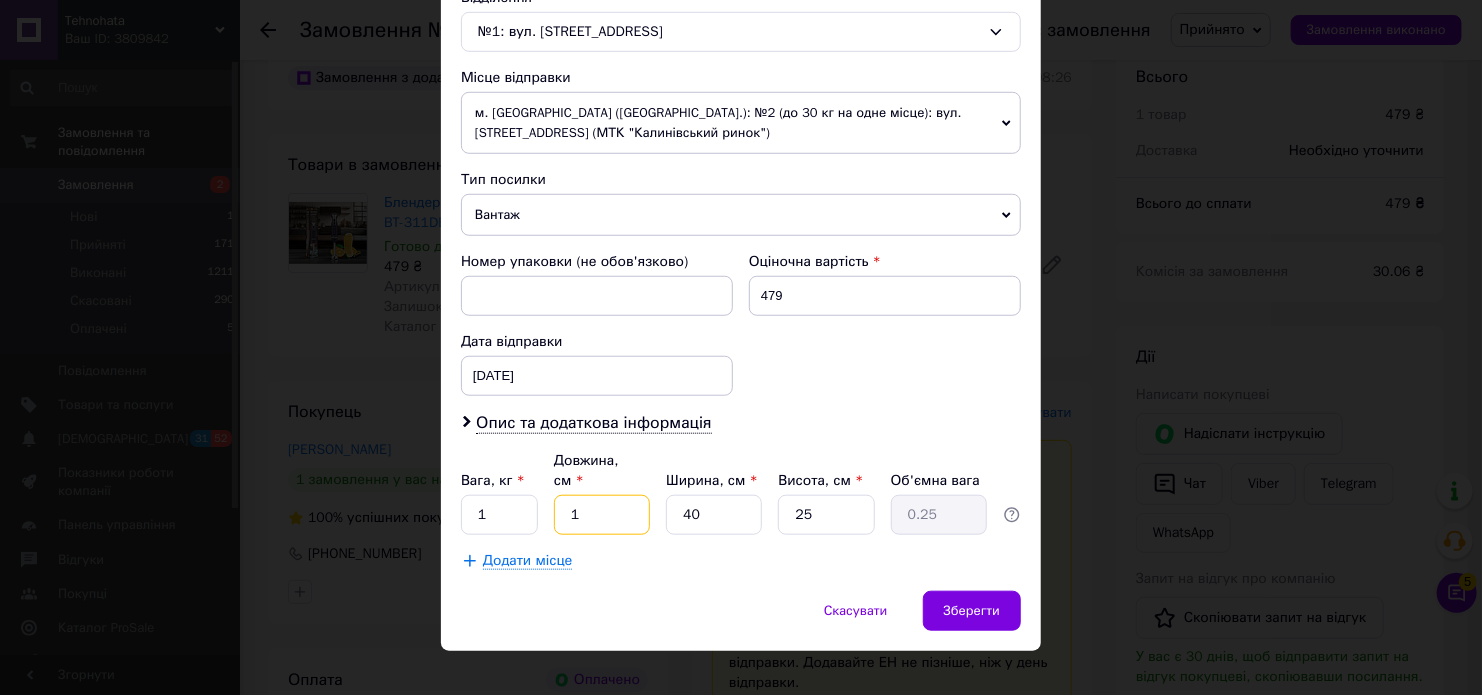 type on "10" 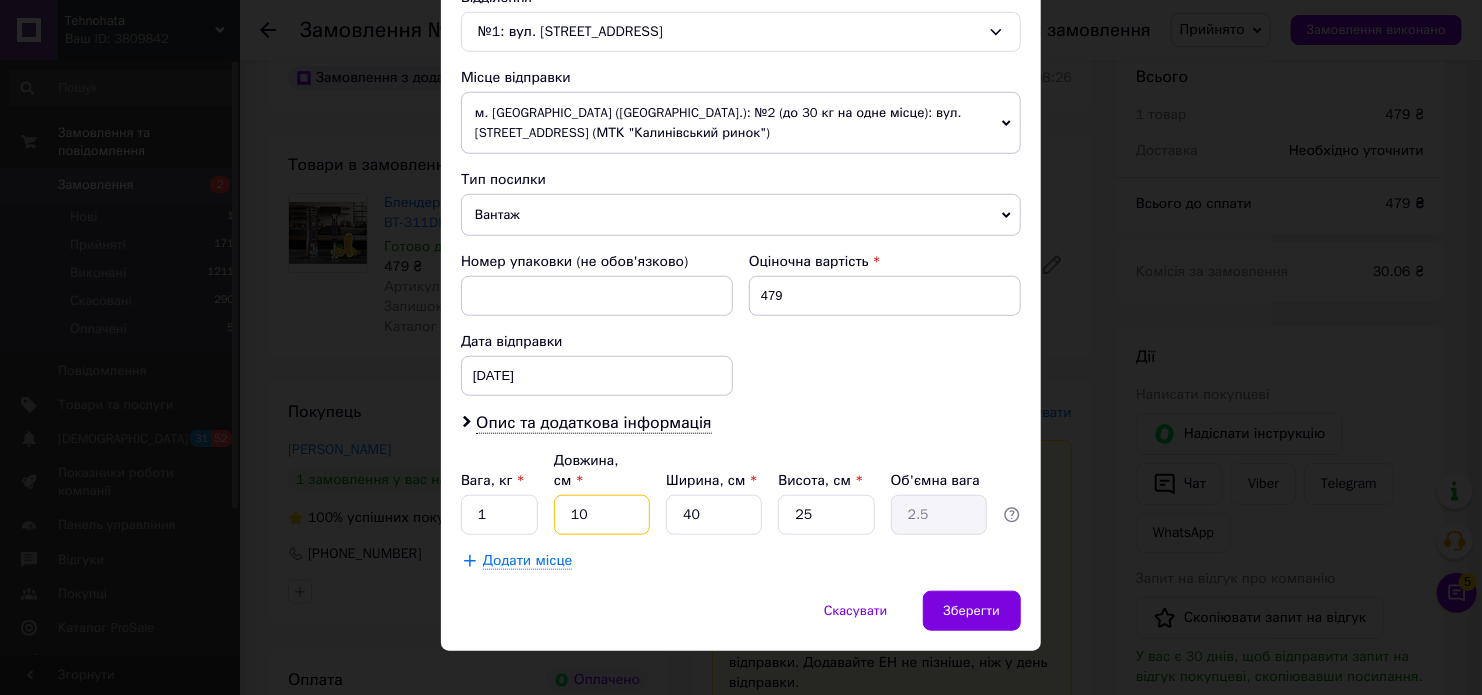 type on "10" 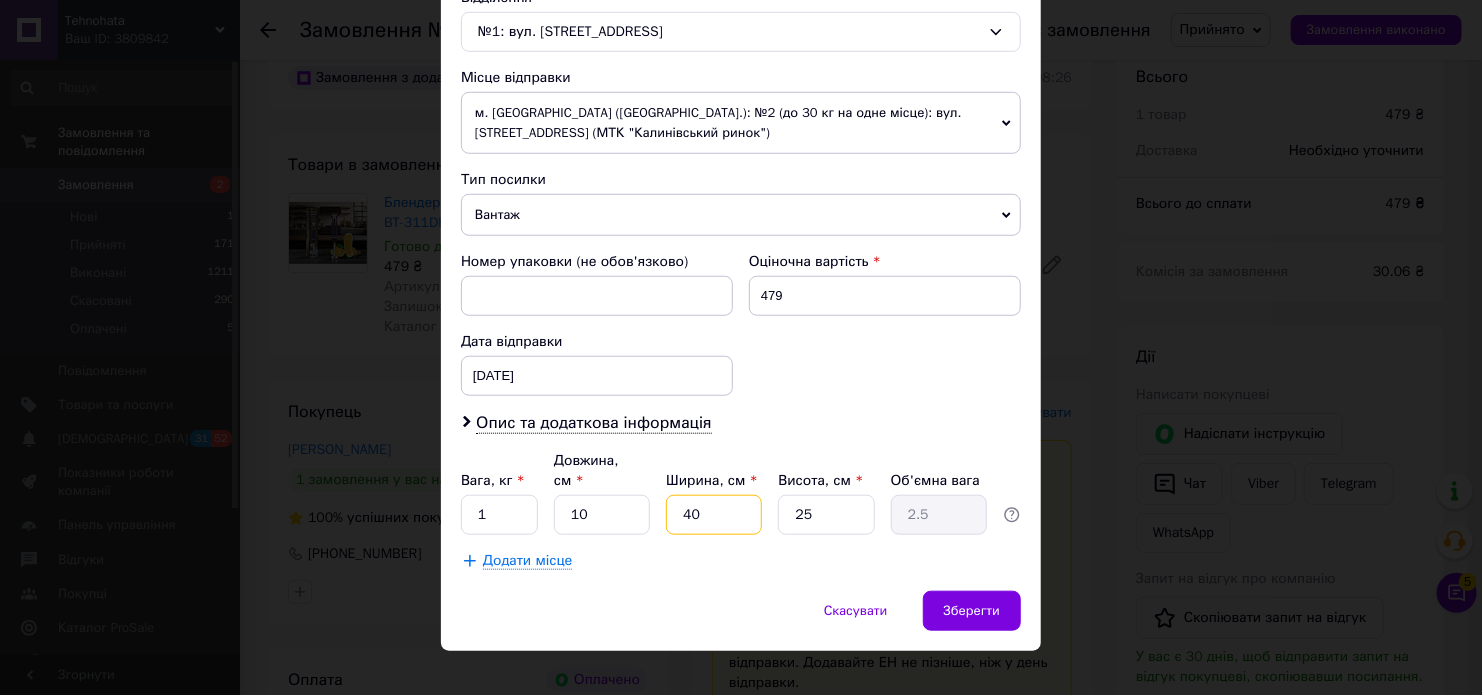 type on "1" 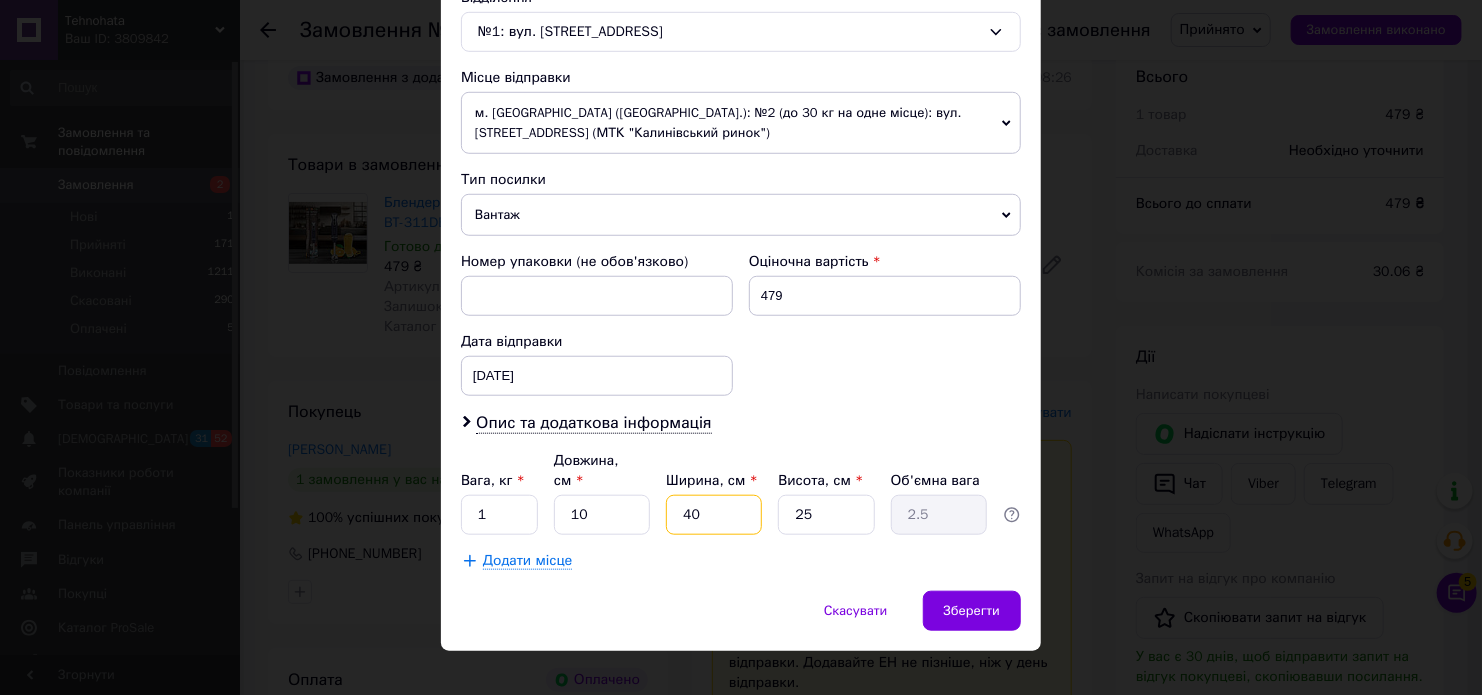 type on "0.1" 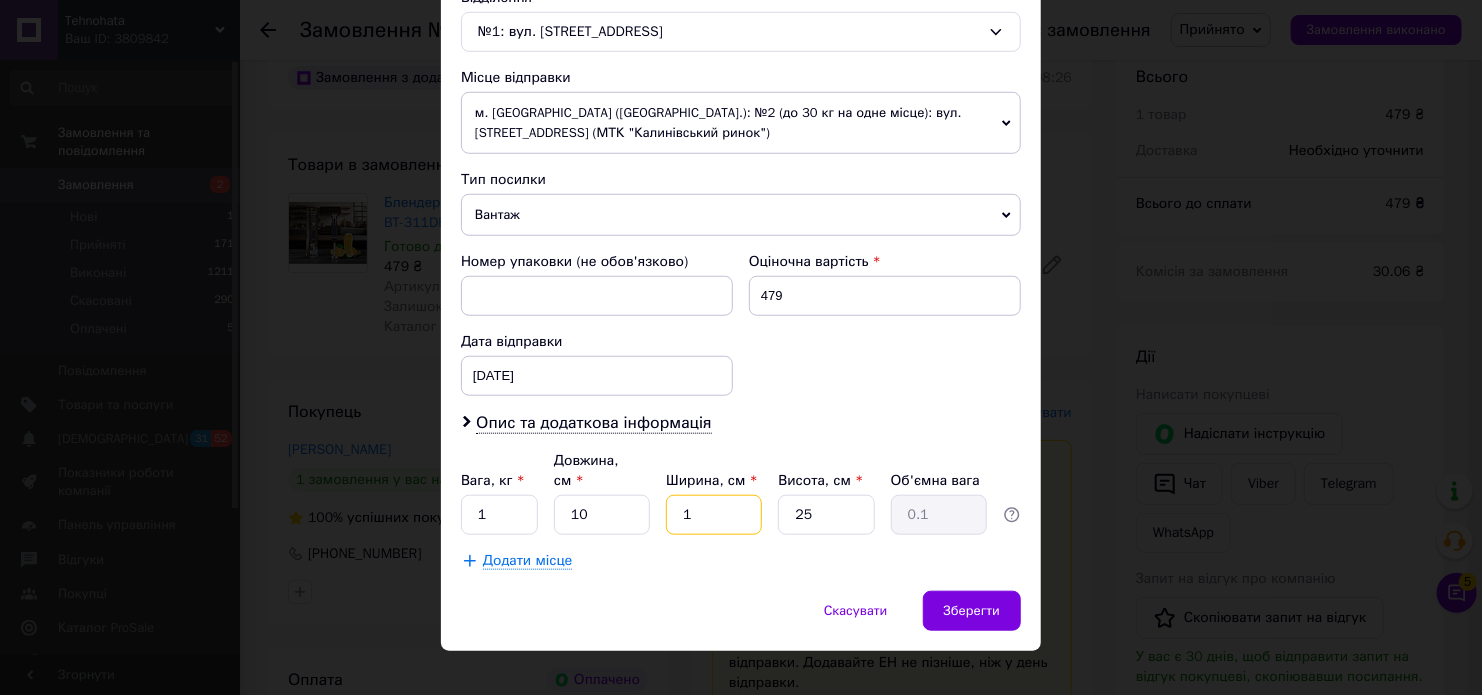 type on "10" 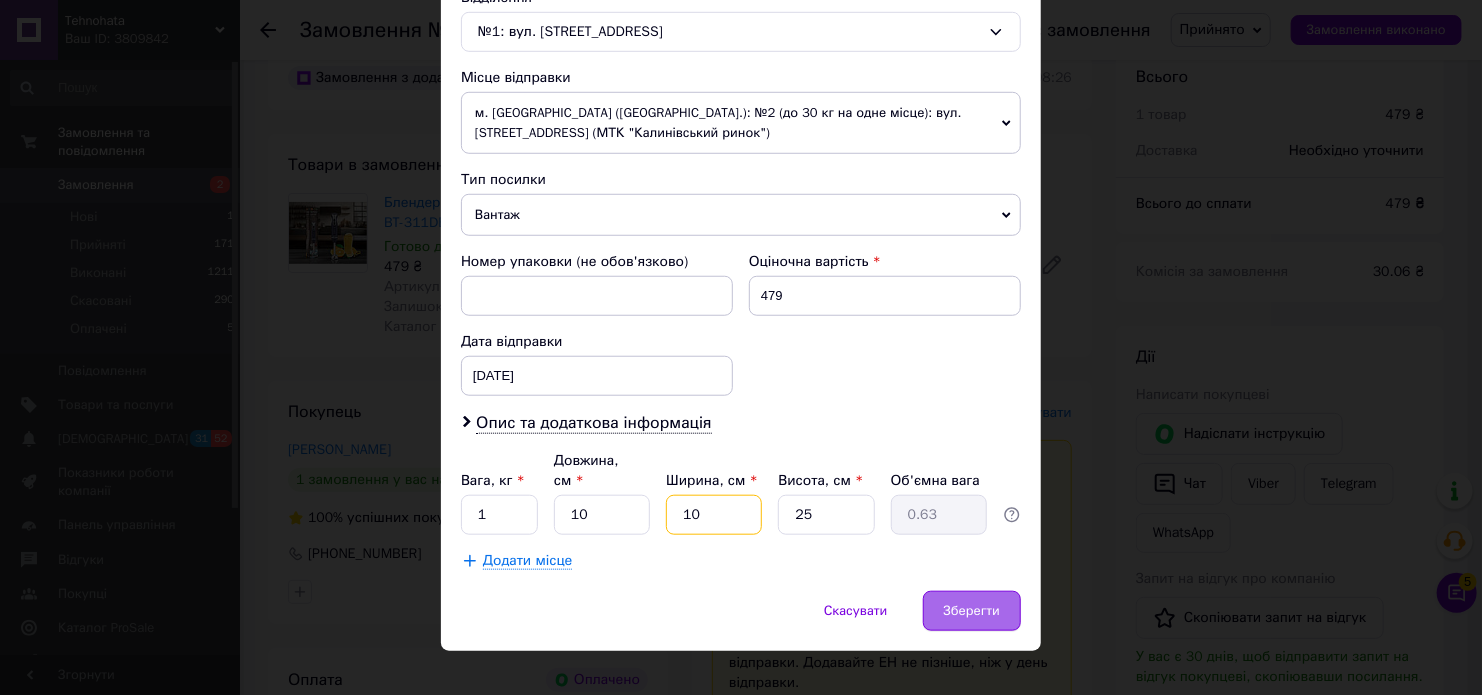 type on "10" 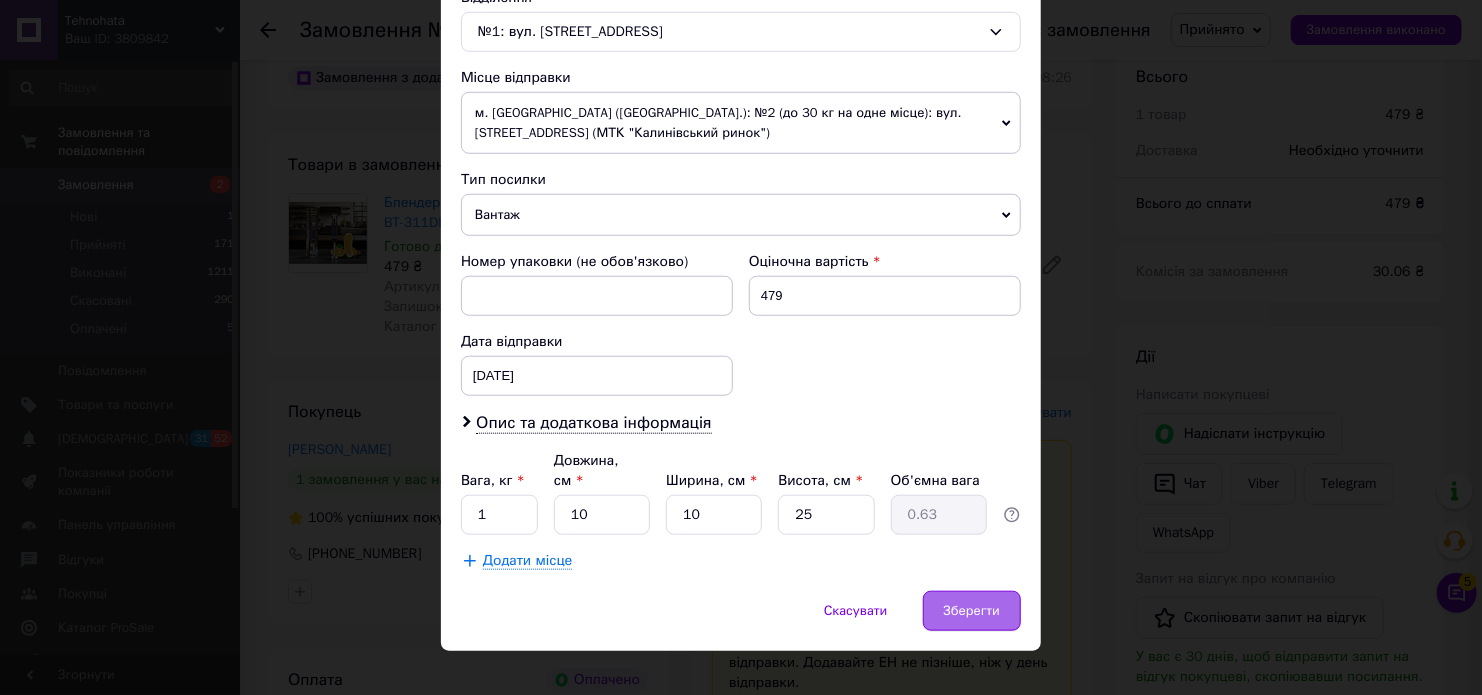 click on "Зберегти" at bounding box center (972, 611) 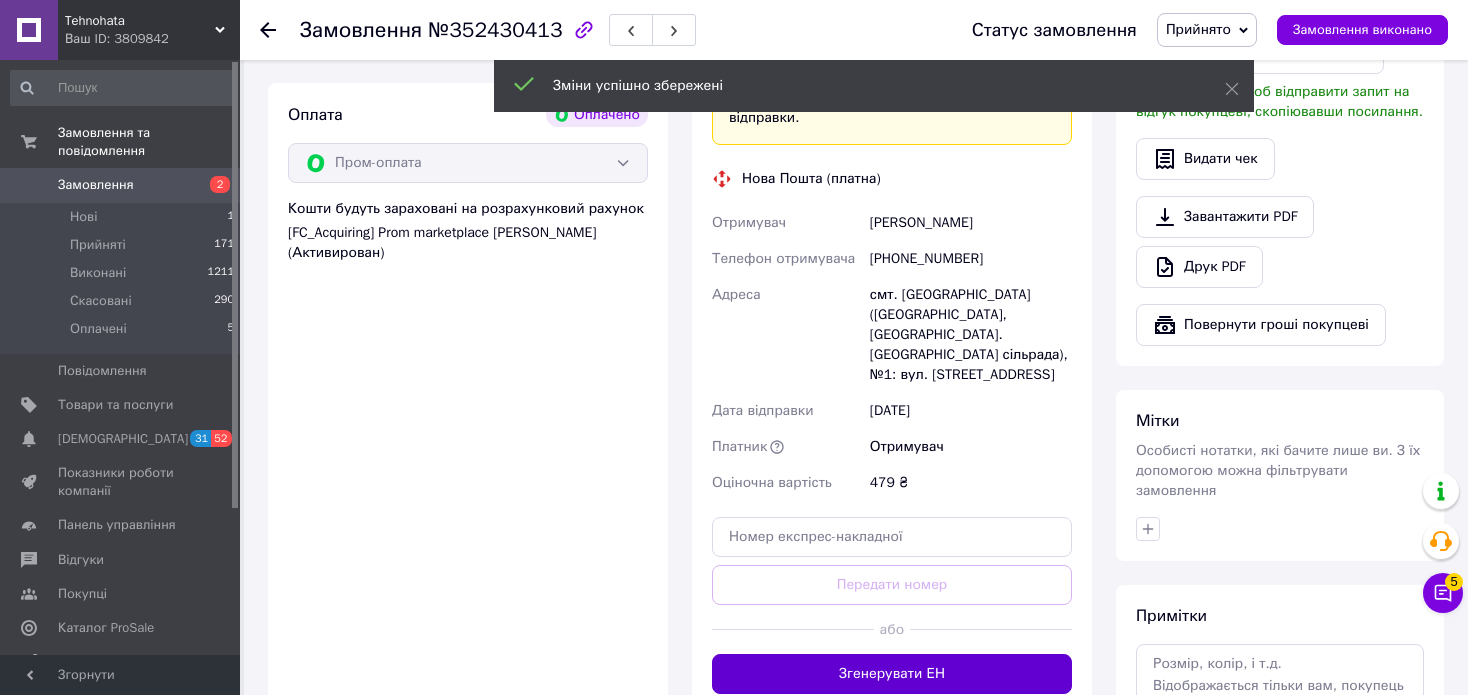 scroll, scrollTop: 700, scrollLeft: 0, axis: vertical 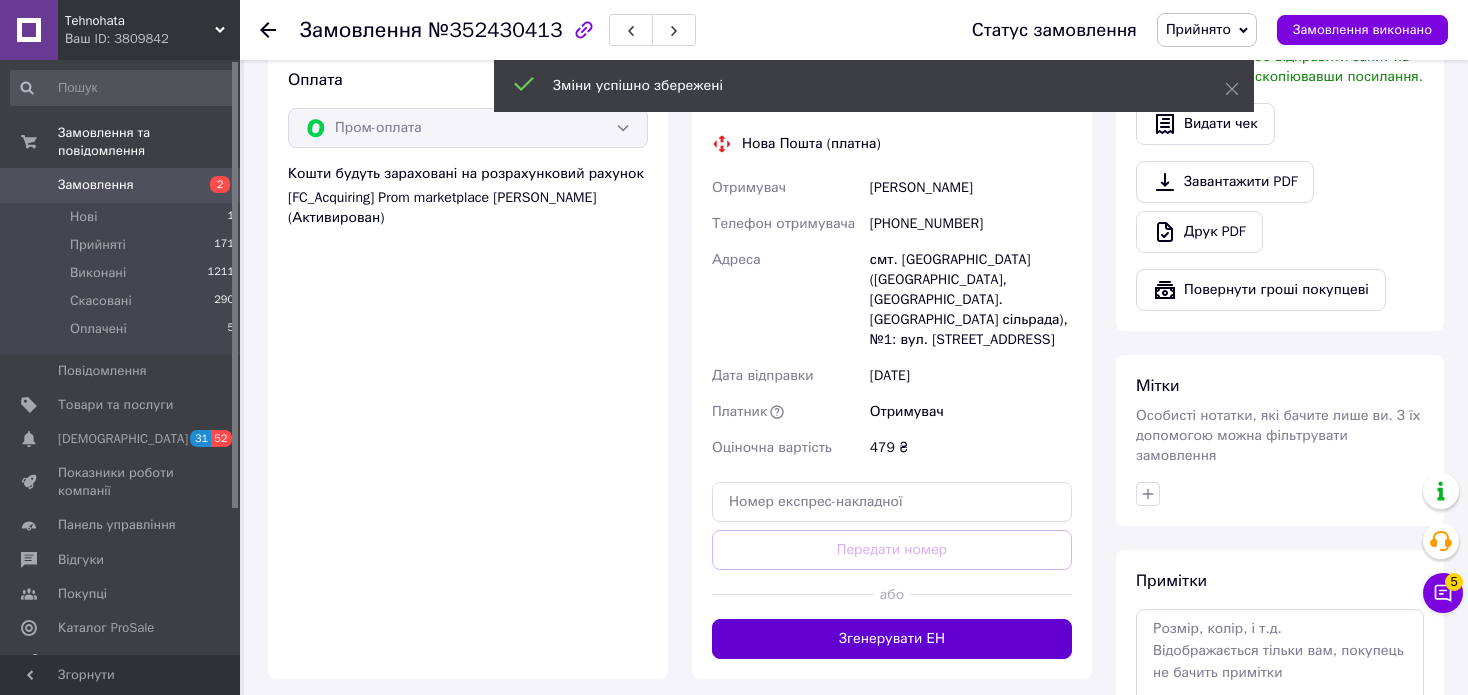click on "Згенерувати ЕН" at bounding box center (892, 639) 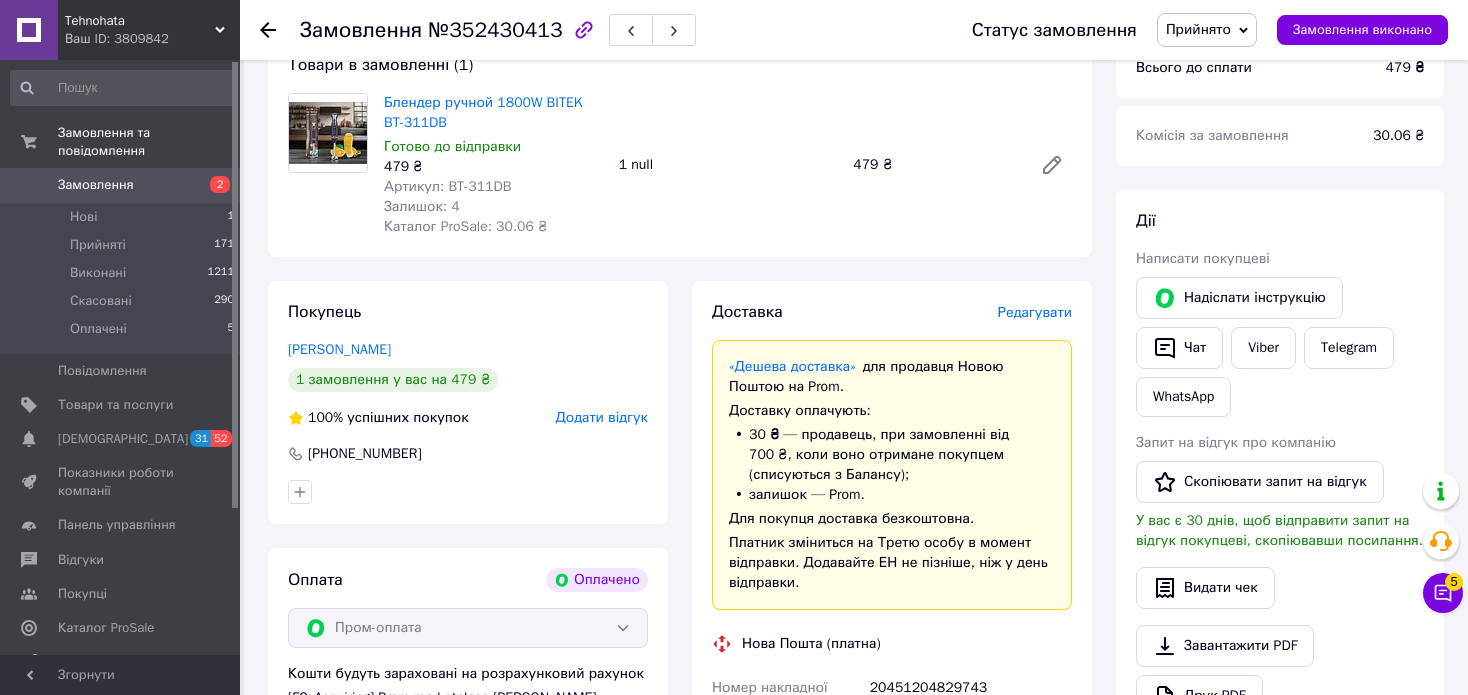 scroll, scrollTop: 200, scrollLeft: 0, axis: vertical 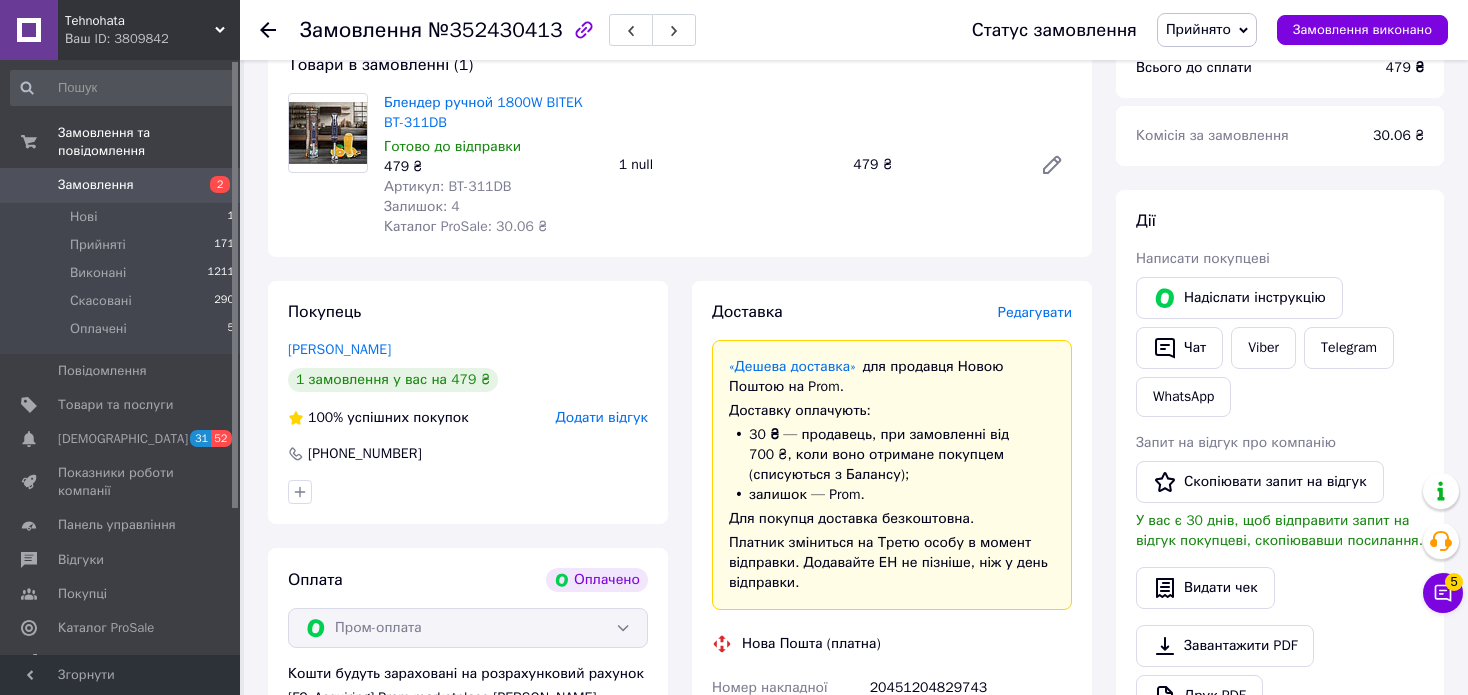 click on "Замовлення" at bounding box center [96, 185] 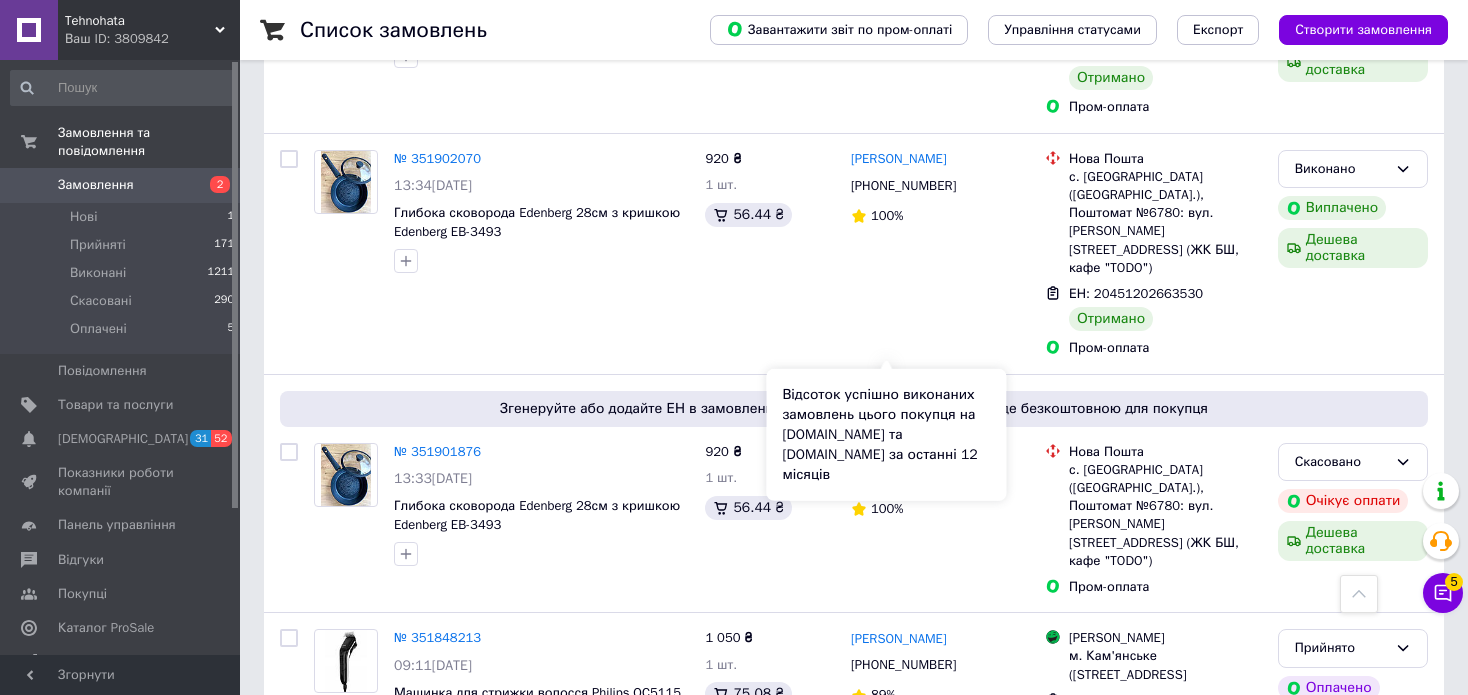 scroll, scrollTop: 3444, scrollLeft: 0, axis: vertical 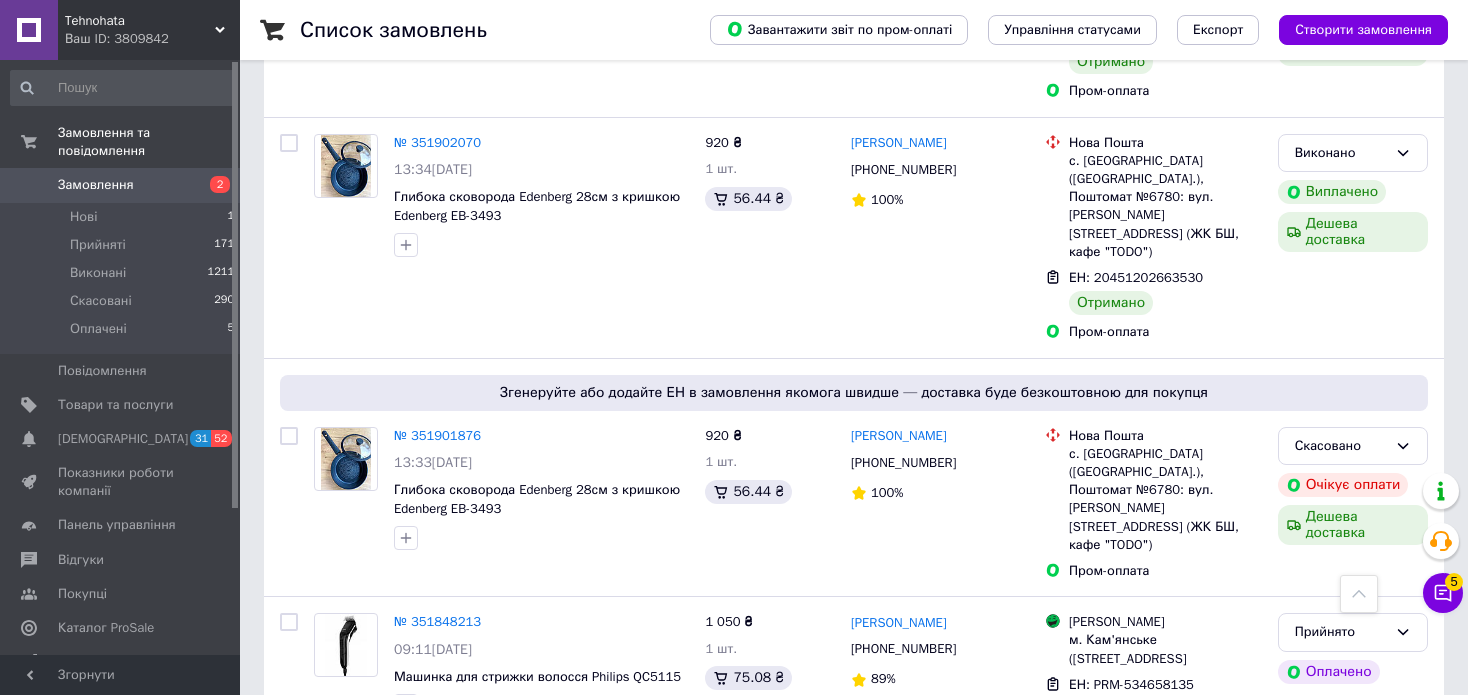 click on "2" at bounding box center (327, 810) 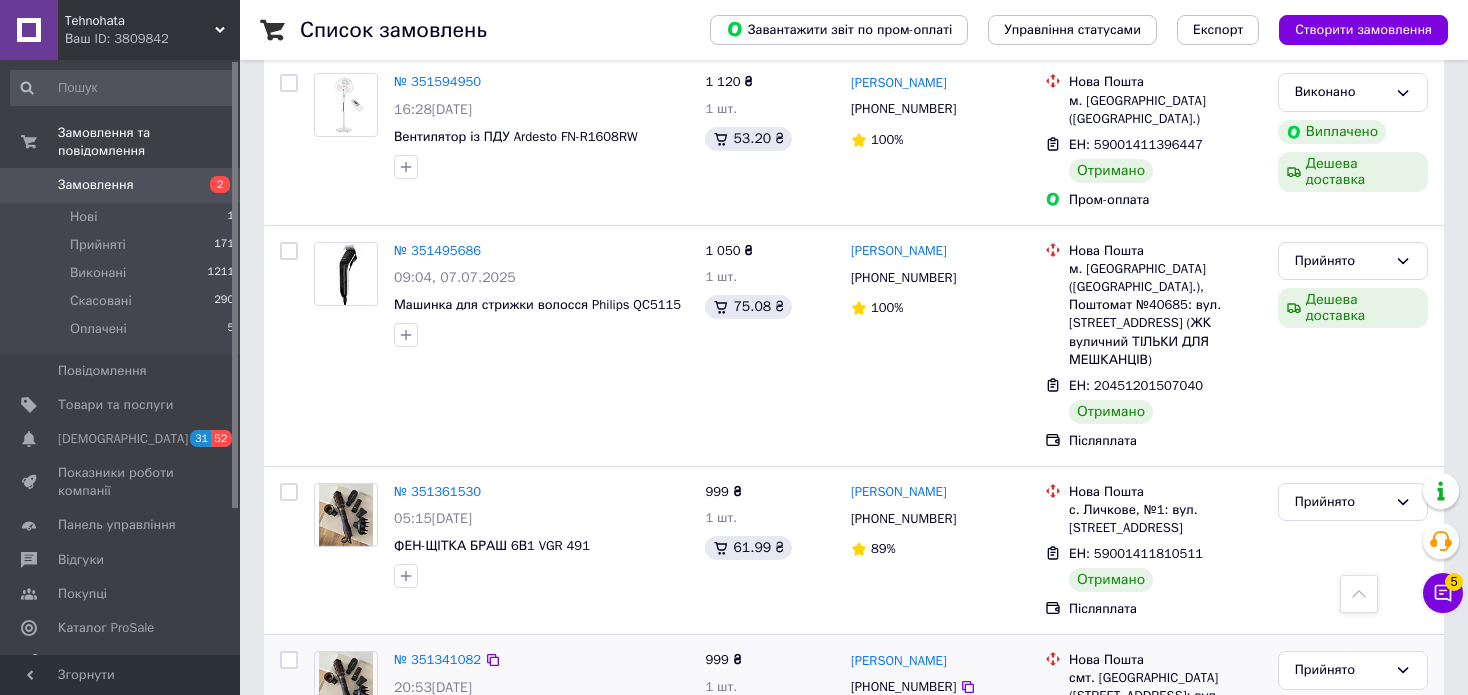 scroll, scrollTop: 2980, scrollLeft: 0, axis: vertical 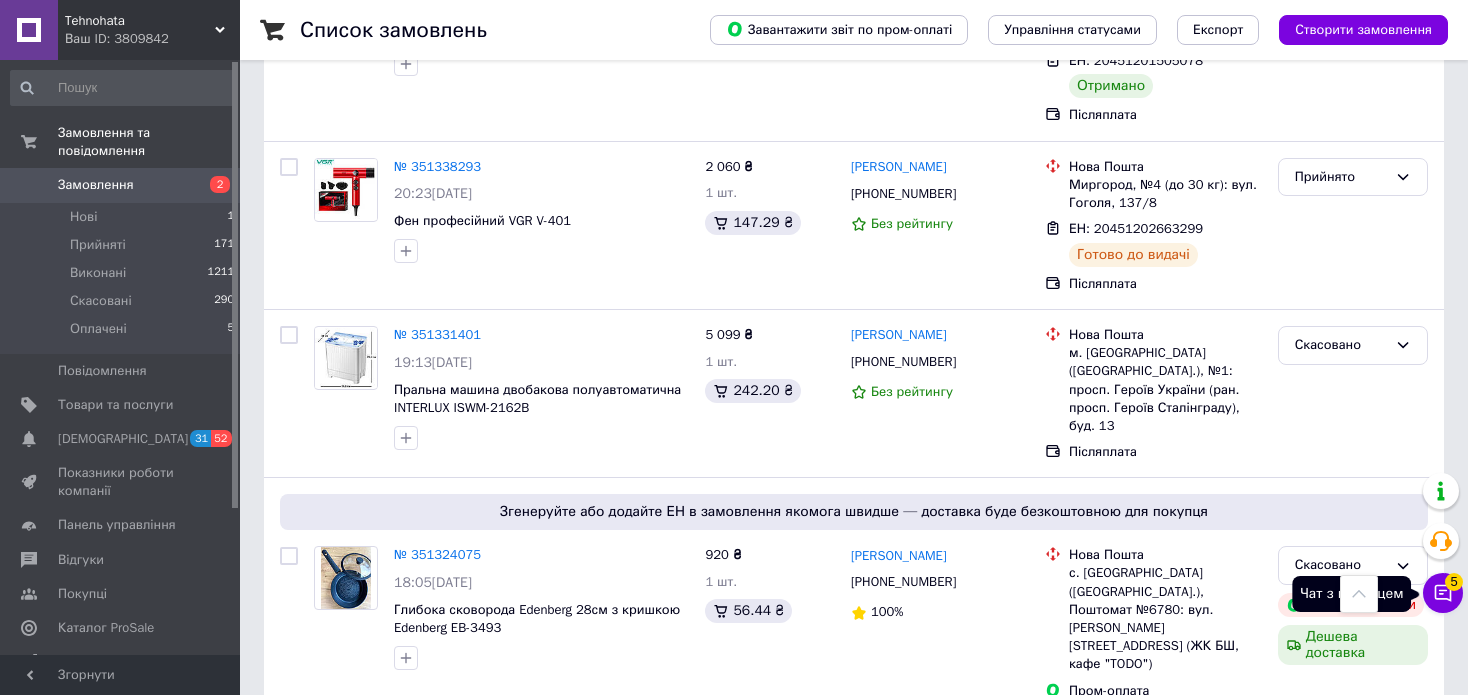 click 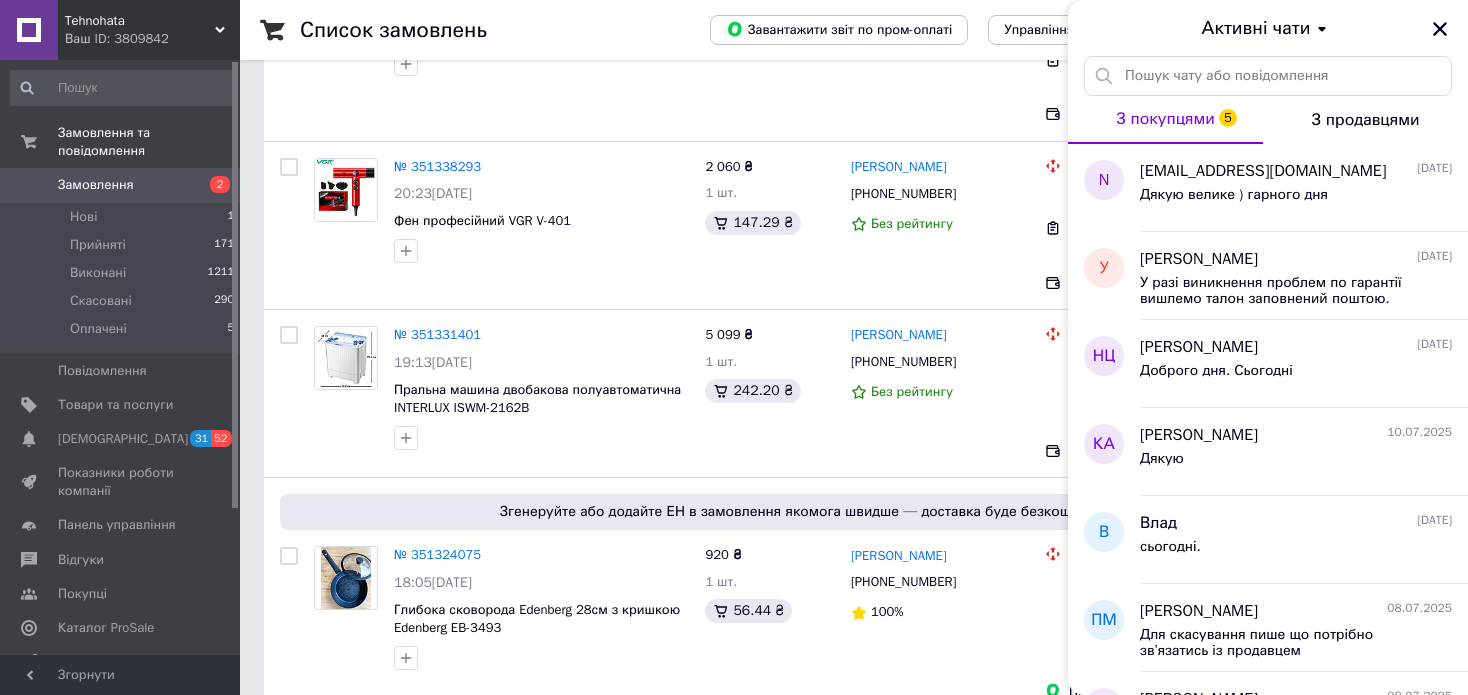 click on "З покупцями 5" at bounding box center [1165, 120] 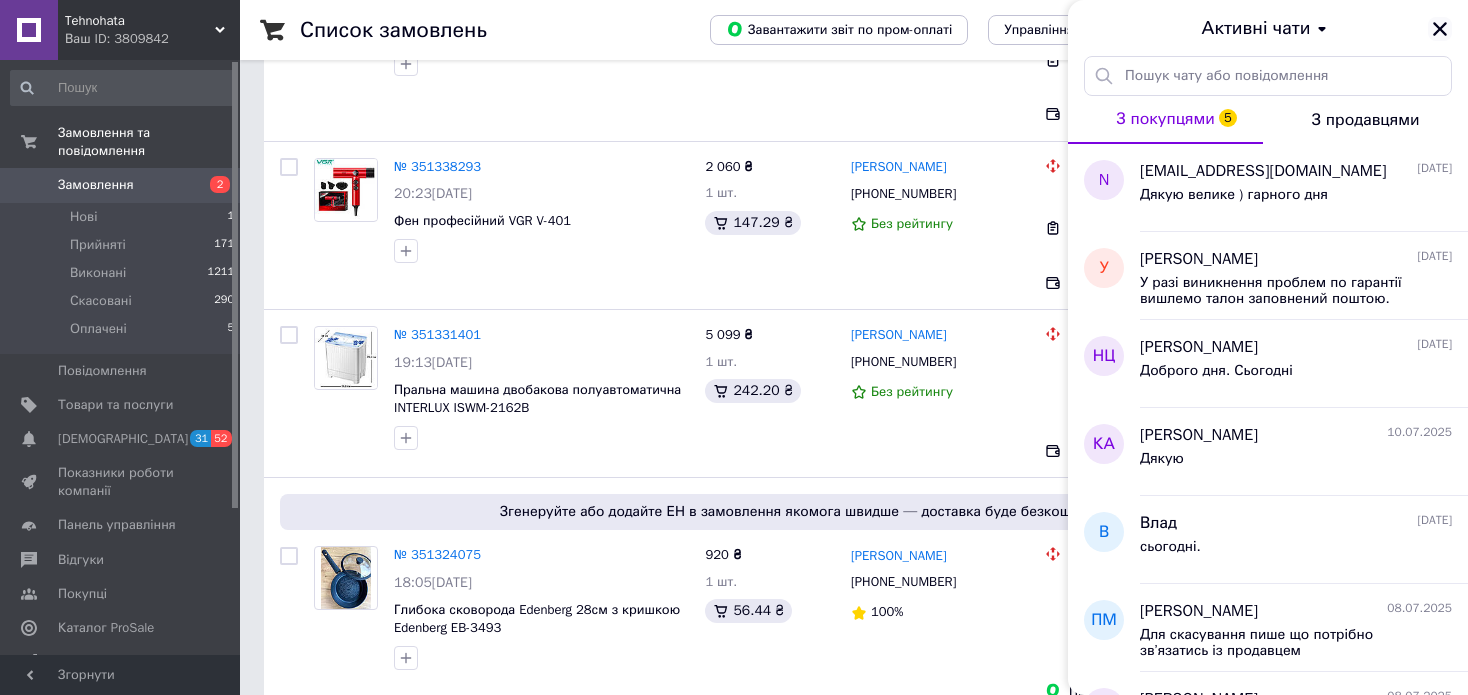 click 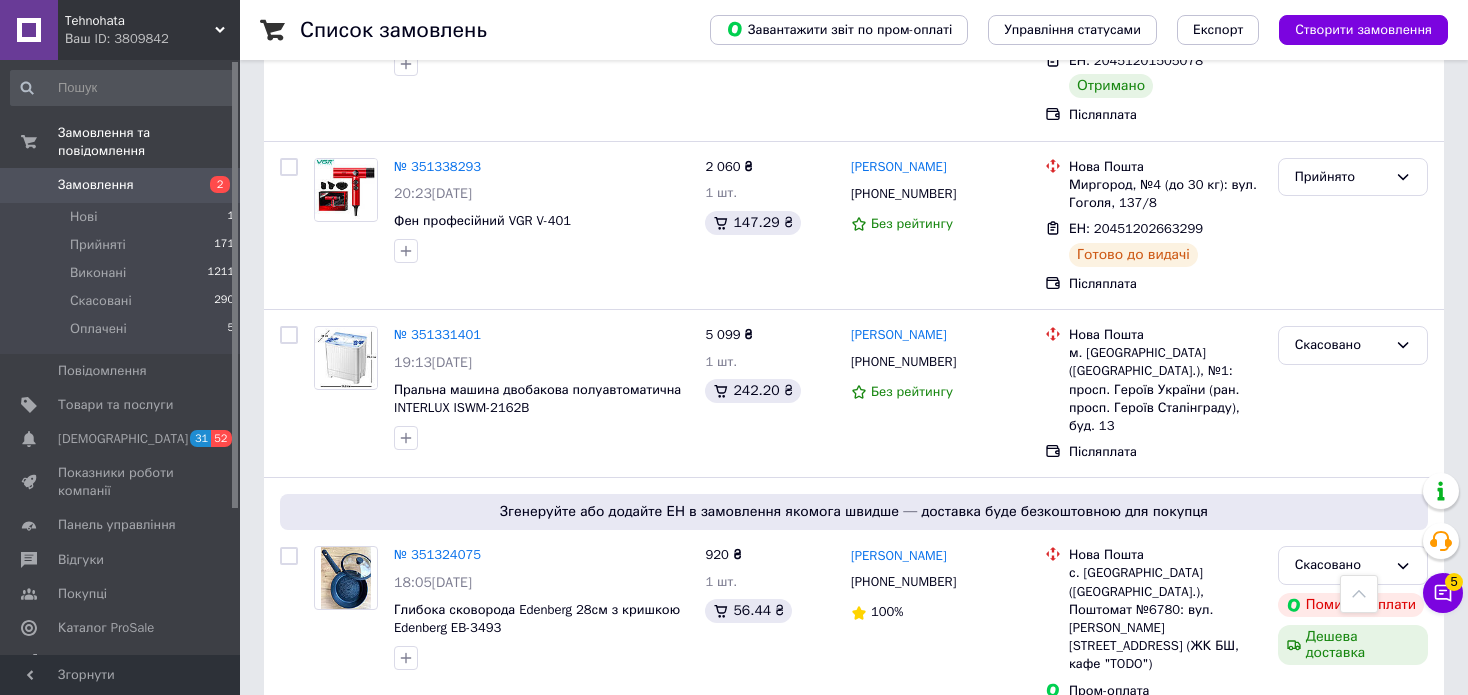 click on "1" at bounding box center (404, 965) 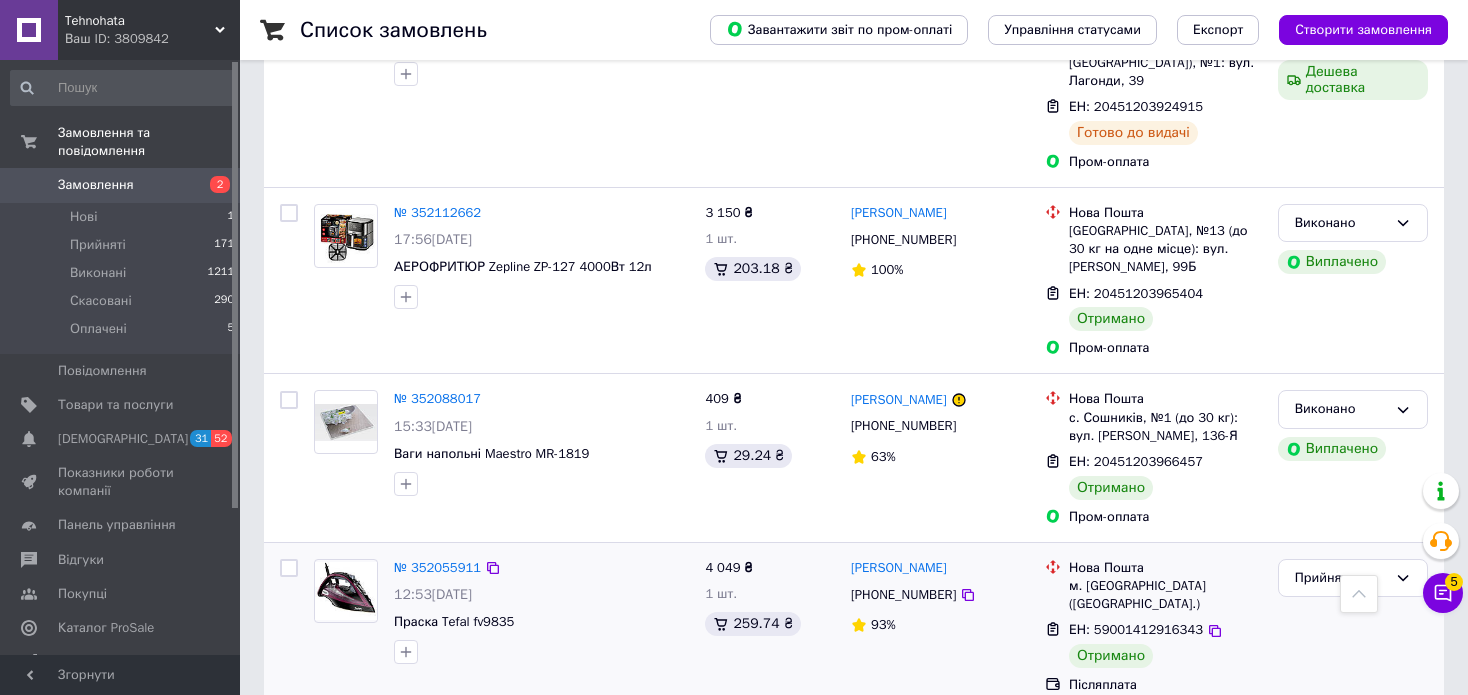 scroll, scrollTop: 2644, scrollLeft: 0, axis: vertical 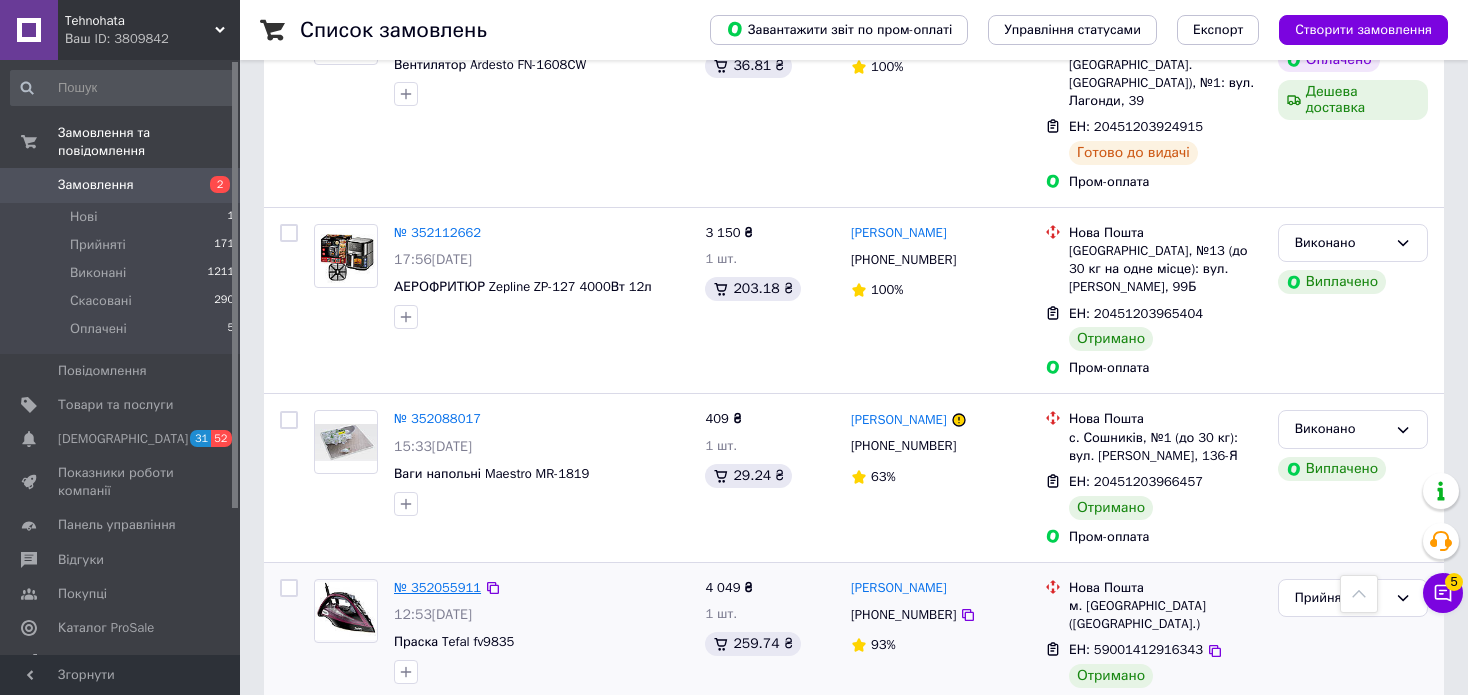 click on "№ 352055911" at bounding box center (437, 587) 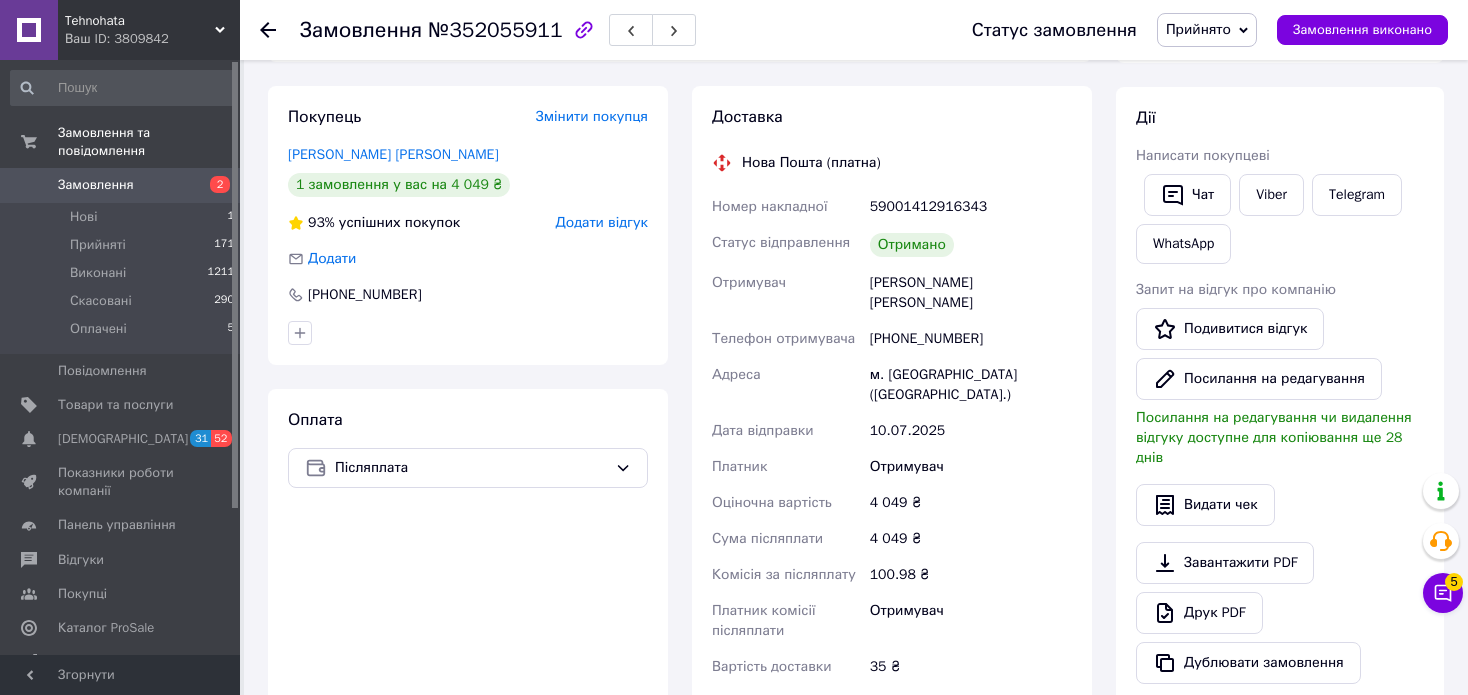 scroll, scrollTop: 132, scrollLeft: 0, axis: vertical 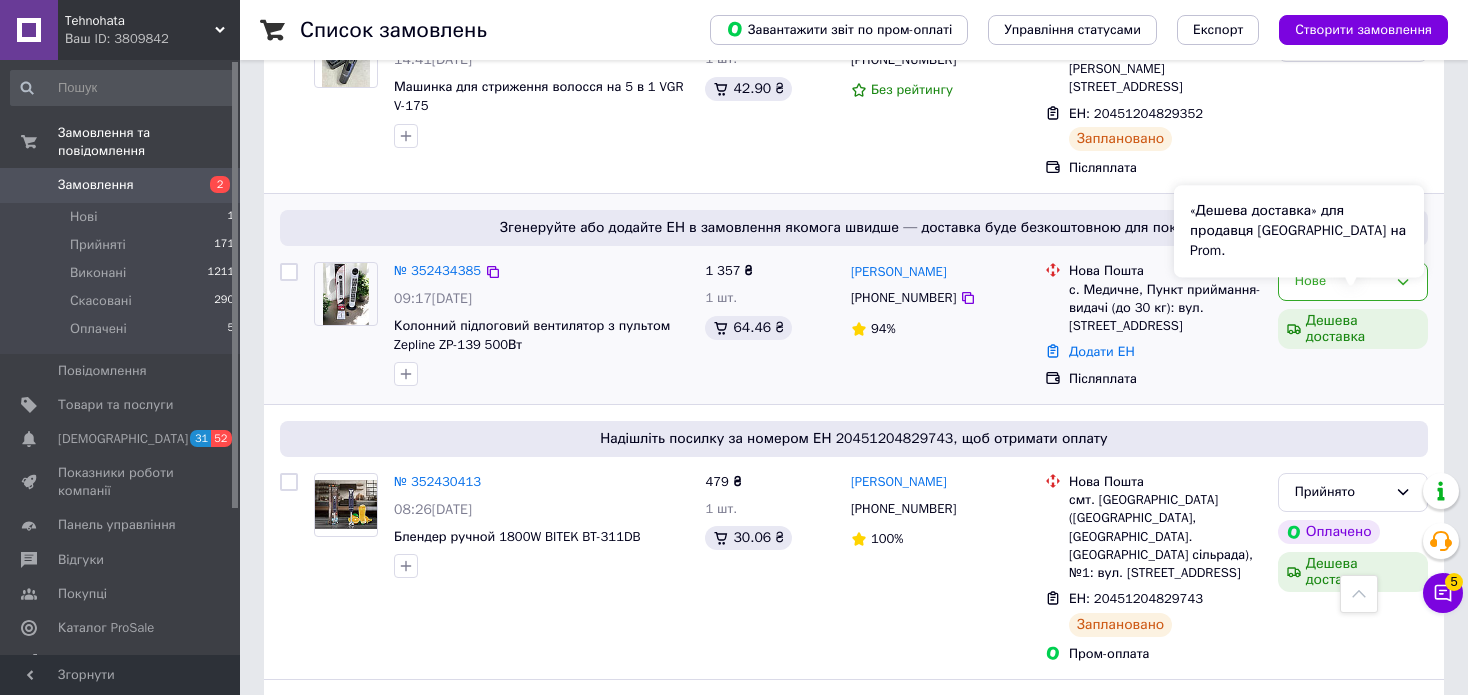 click on "Дешева доставка" at bounding box center [1353, 329] 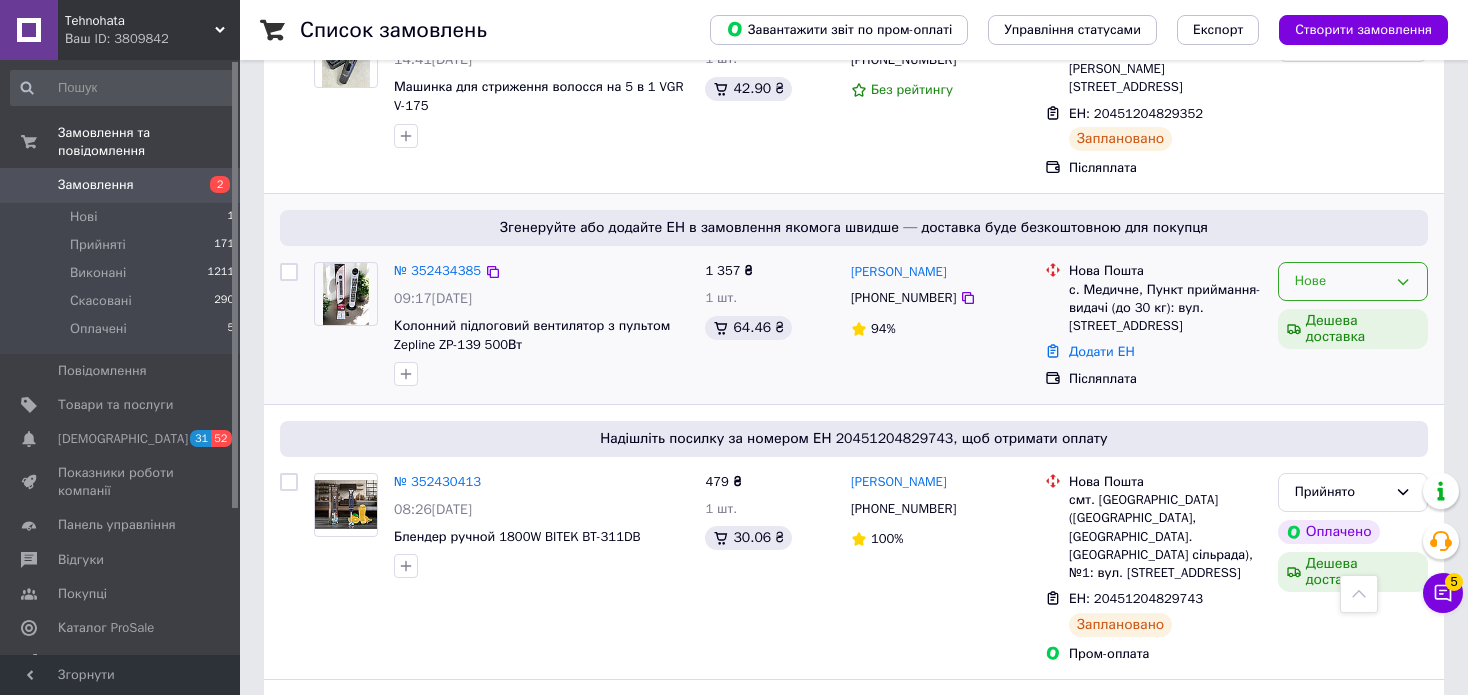 click on "Нове" at bounding box center [1353, 281] 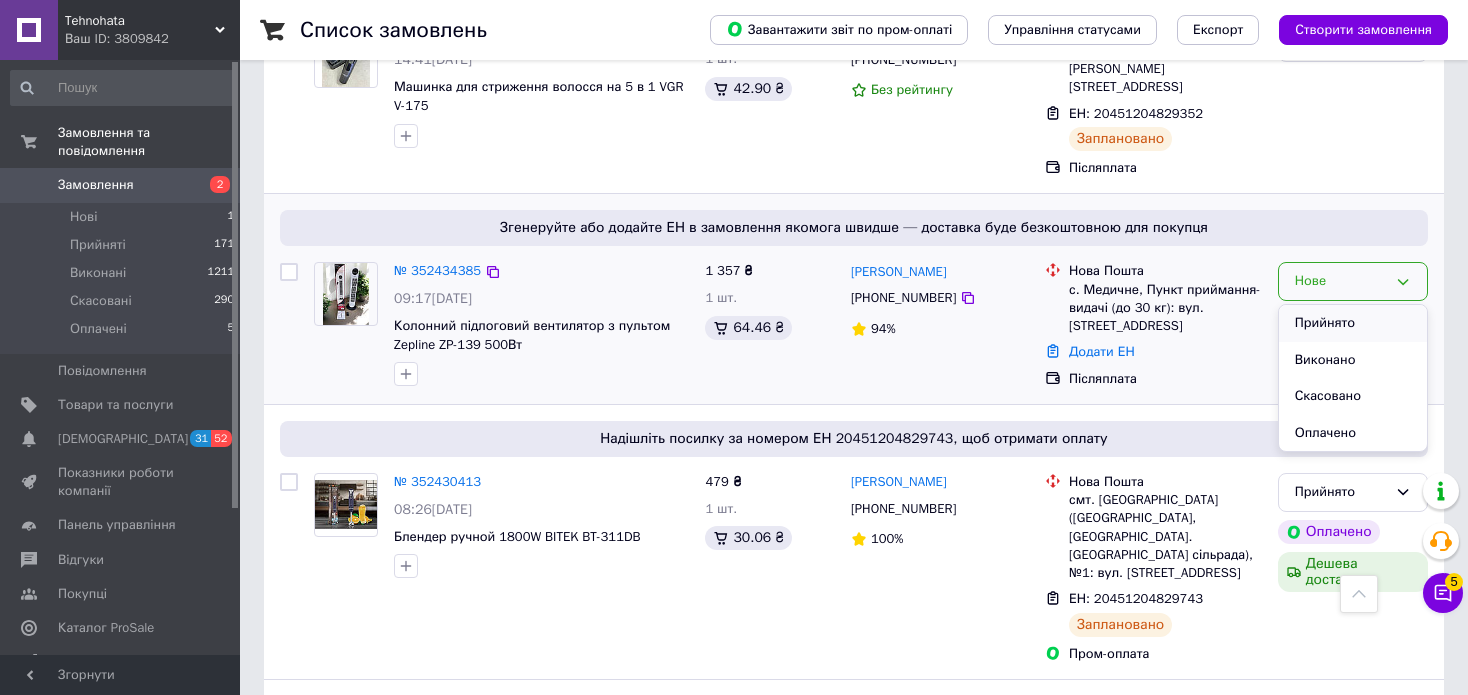 click on "Прийнято" at bounding box center (1353, 323) 